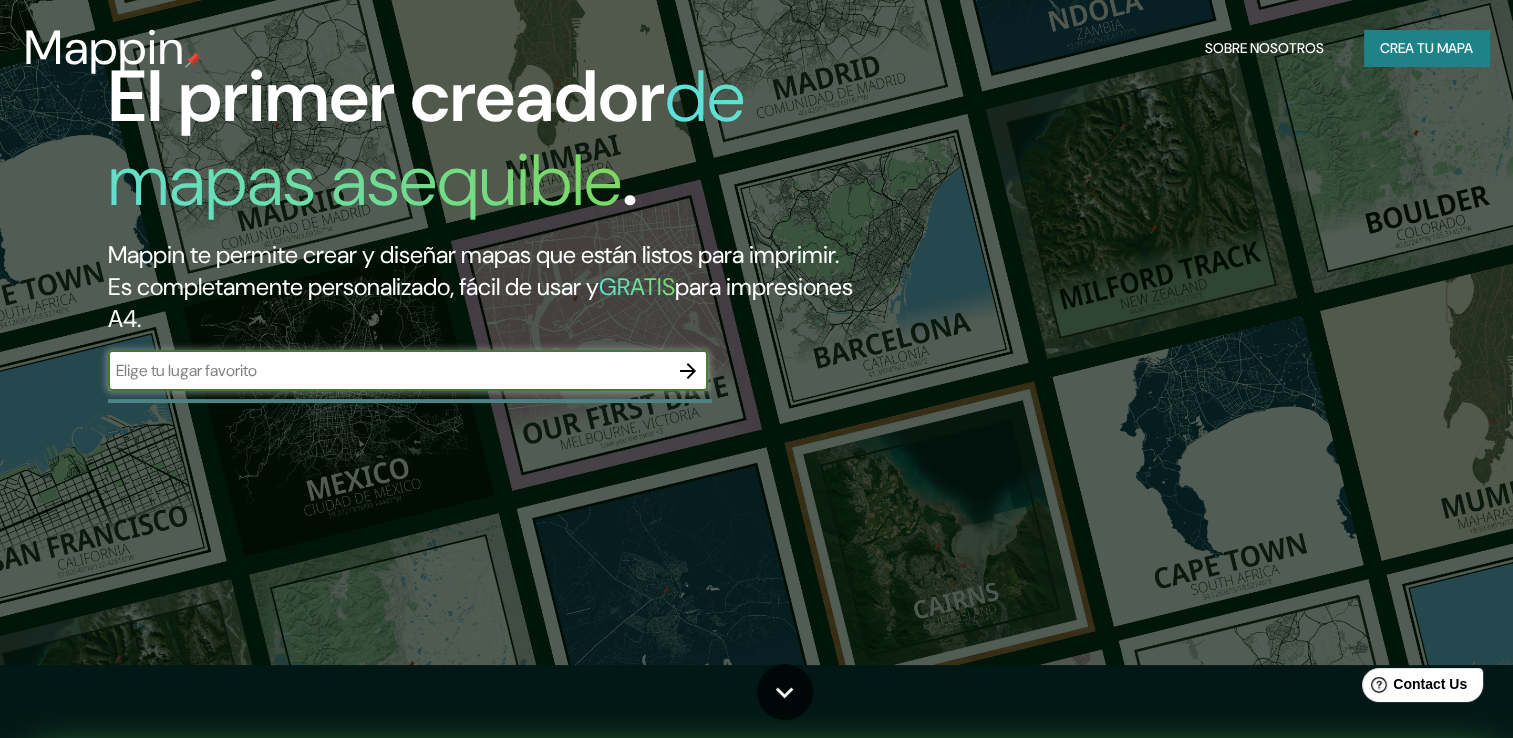 scroll, scrollTop: 0, scrollLeft: 0, axis: both 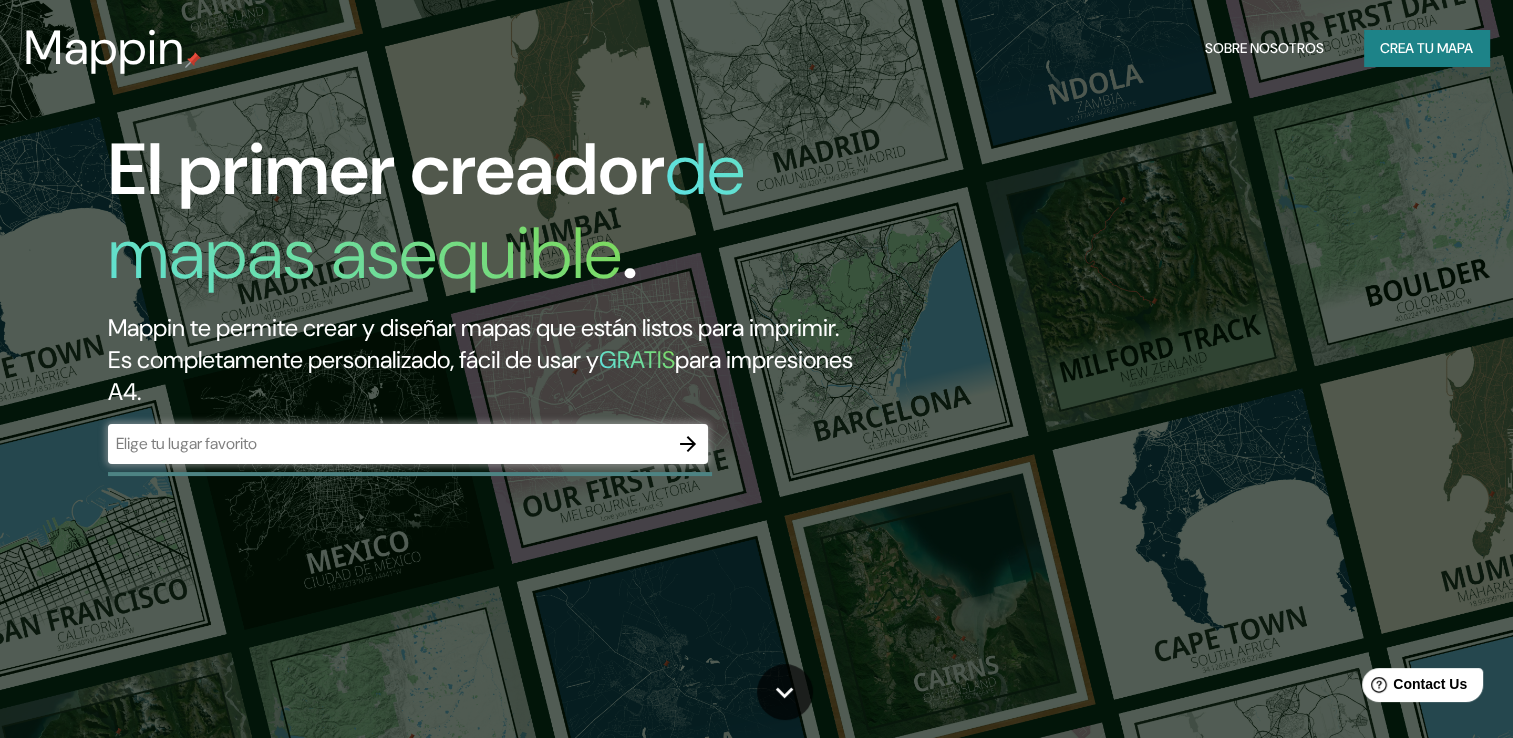 click on "GRATIS" at bounding box center [637, 359] 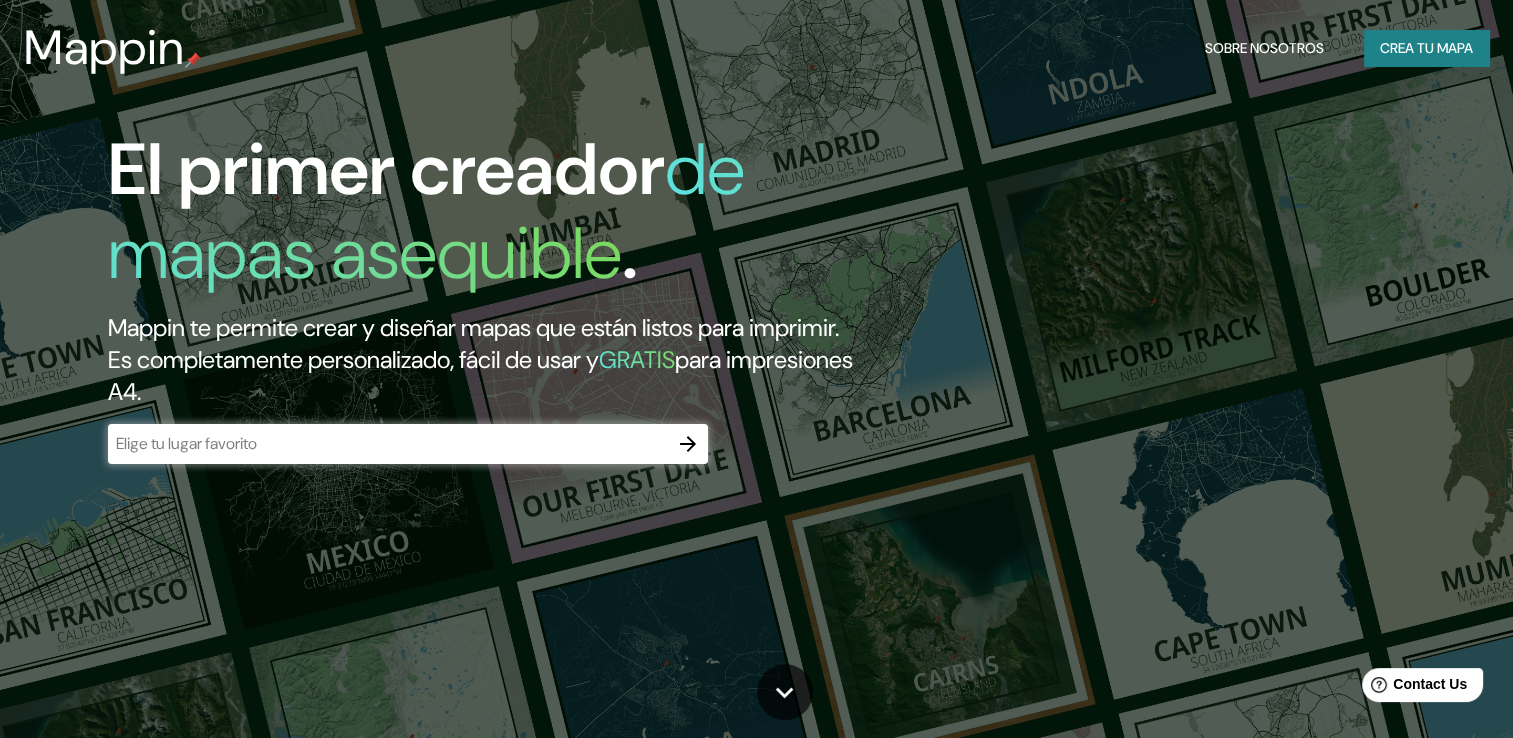 click on "Crea tu mapa" at bounding box center (1426, 48) 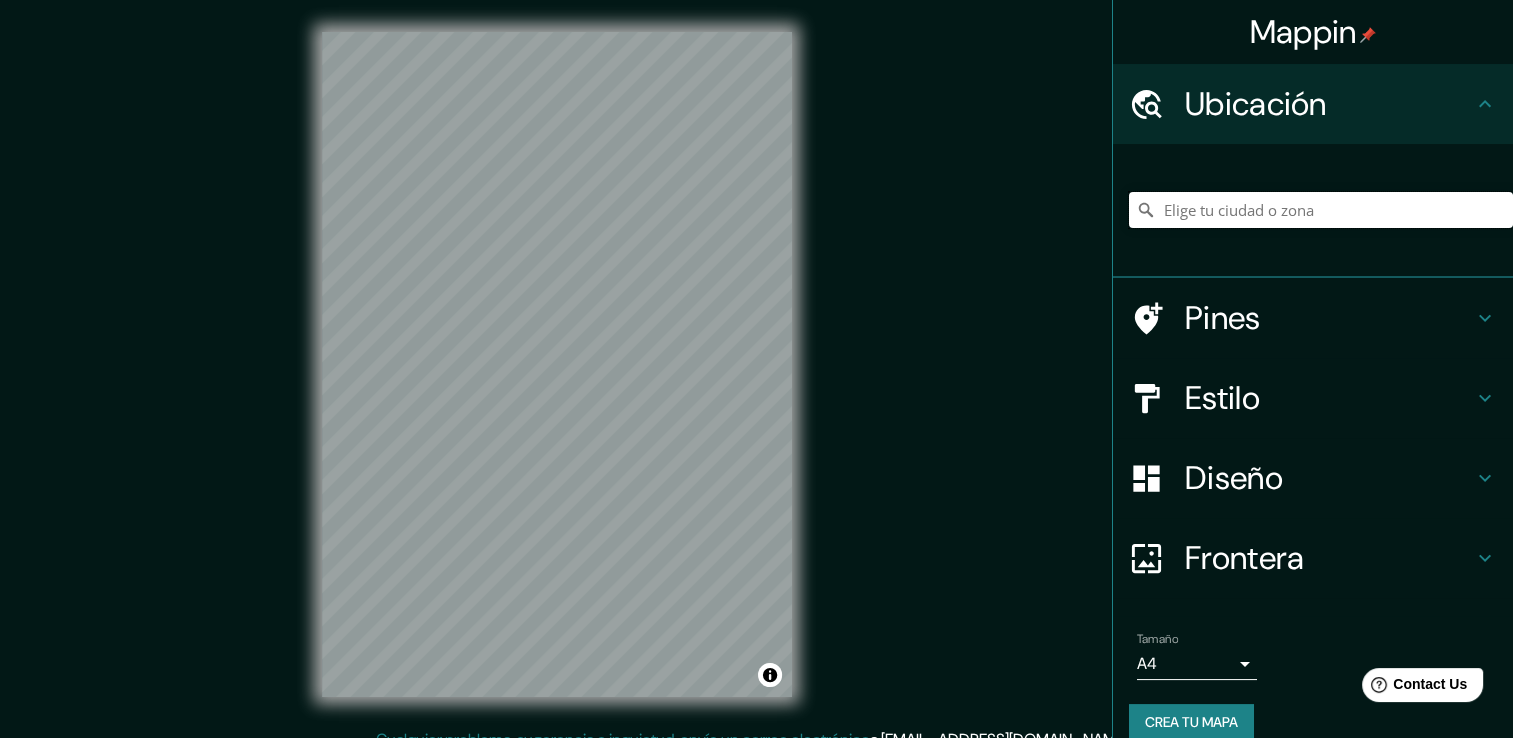 click at bounding box center [1321, 210] 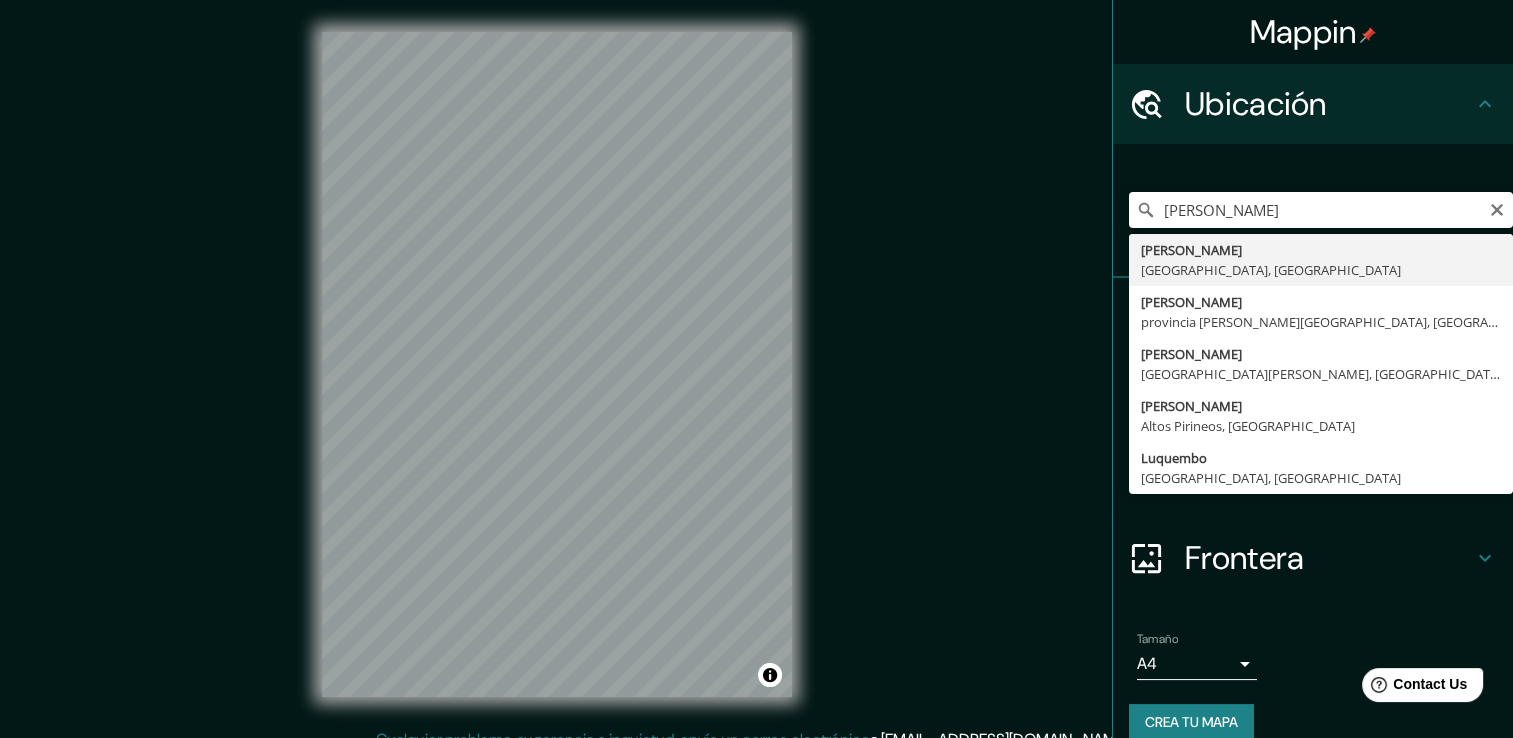 type on "[PERSON_NAME], [GEOGRAPHIC_DATA], [GEOGRAPHIC_DATA]" 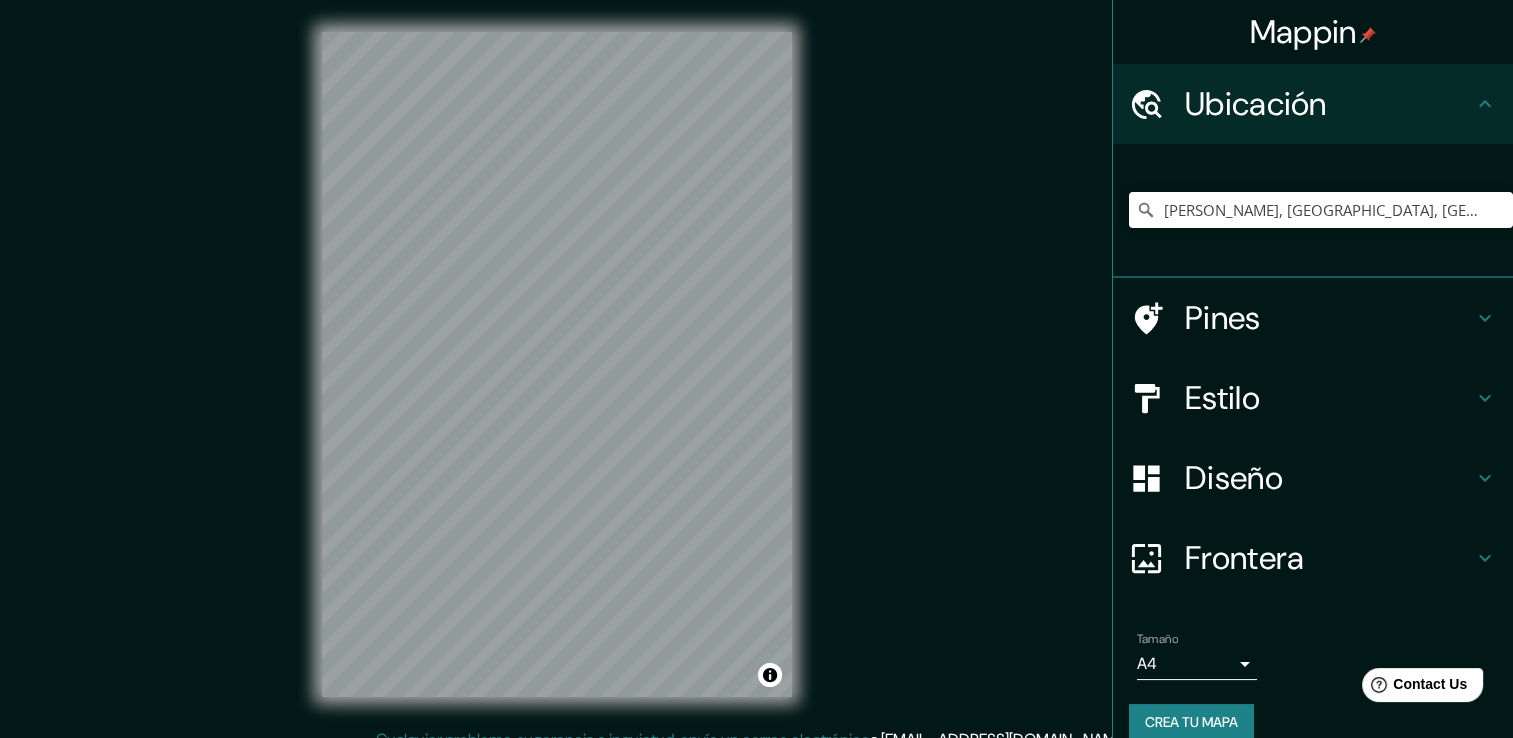 click 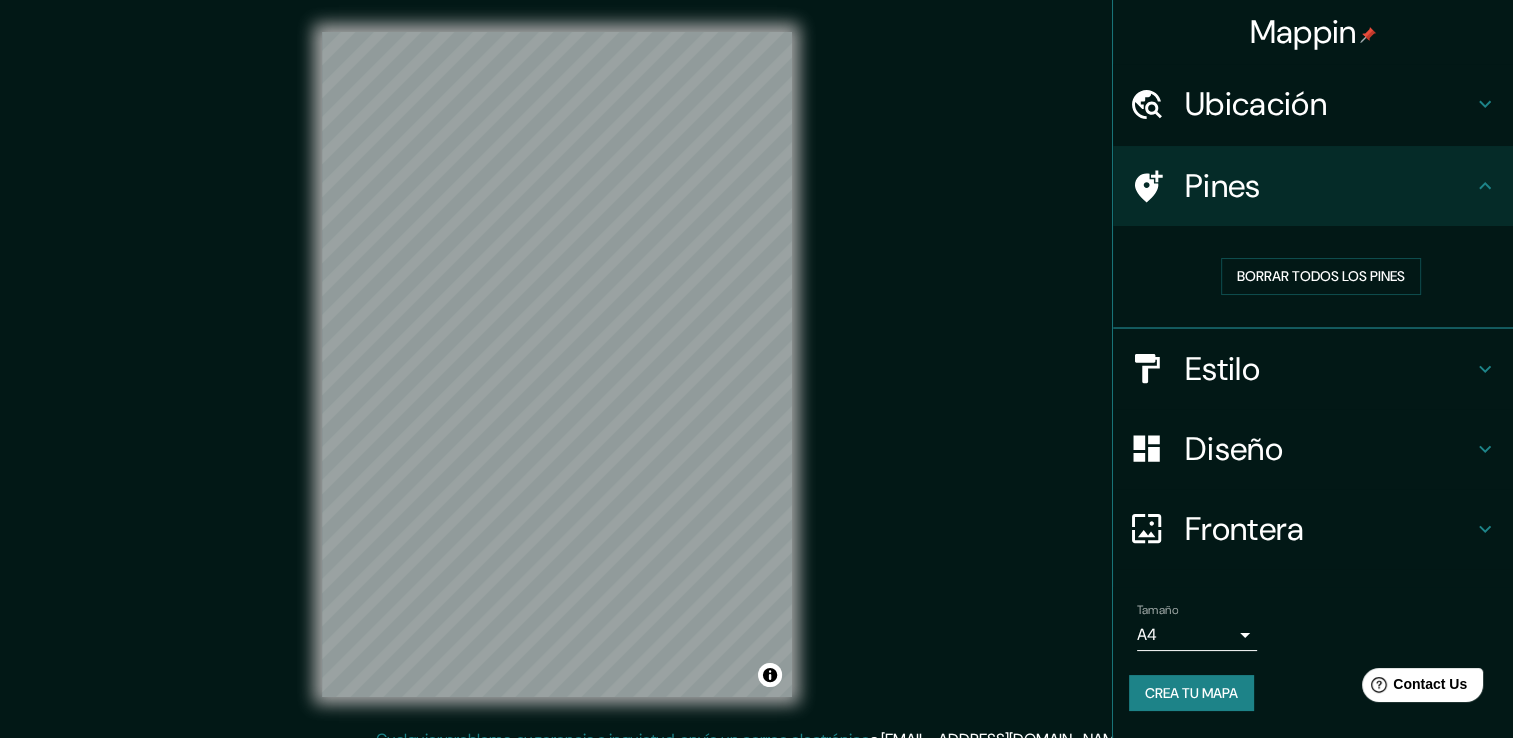 click 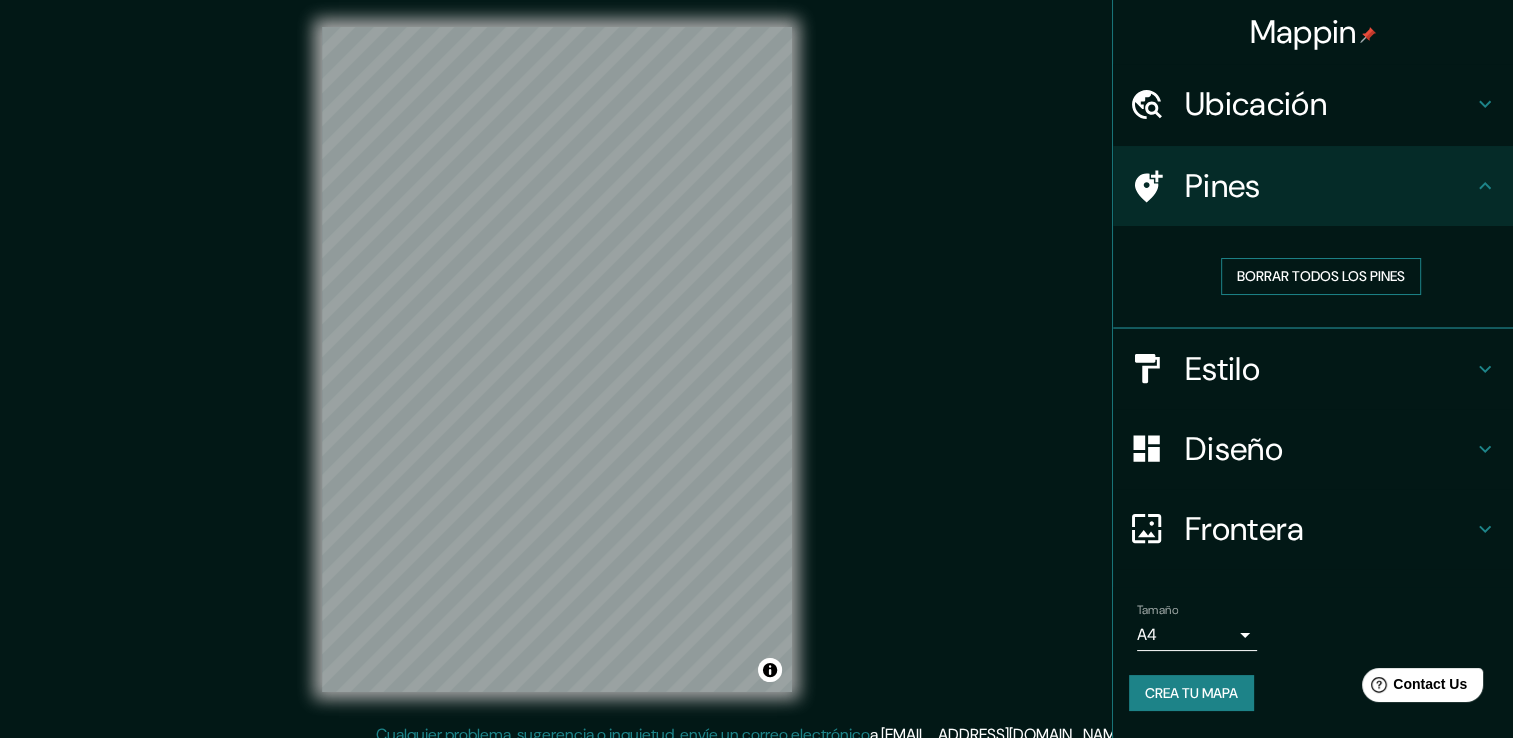 scroll, scrollTop: 22, scrollLeft: 0, axis: vertical 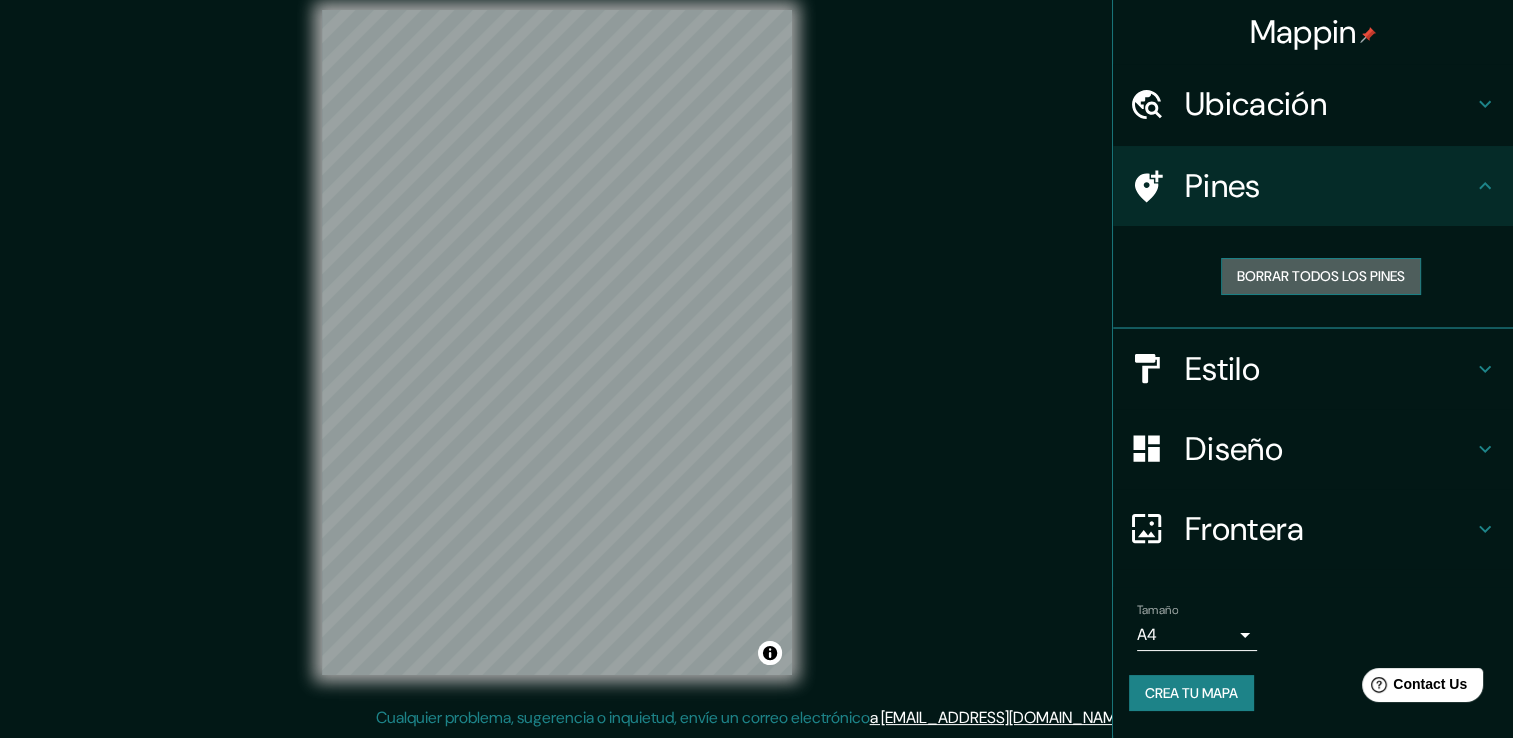 click on "Borrar todos los pines" at bounding box center [1321, 276] 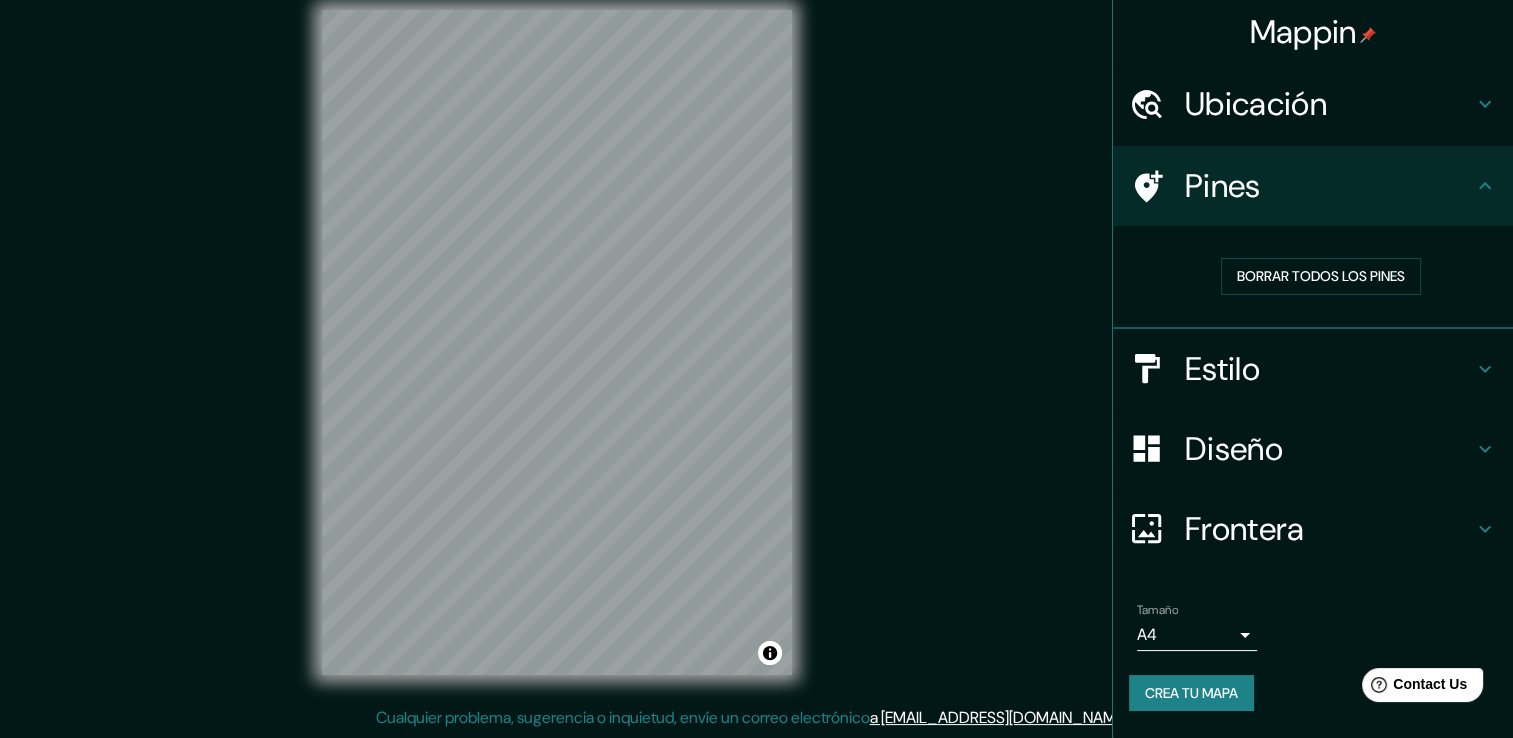 click 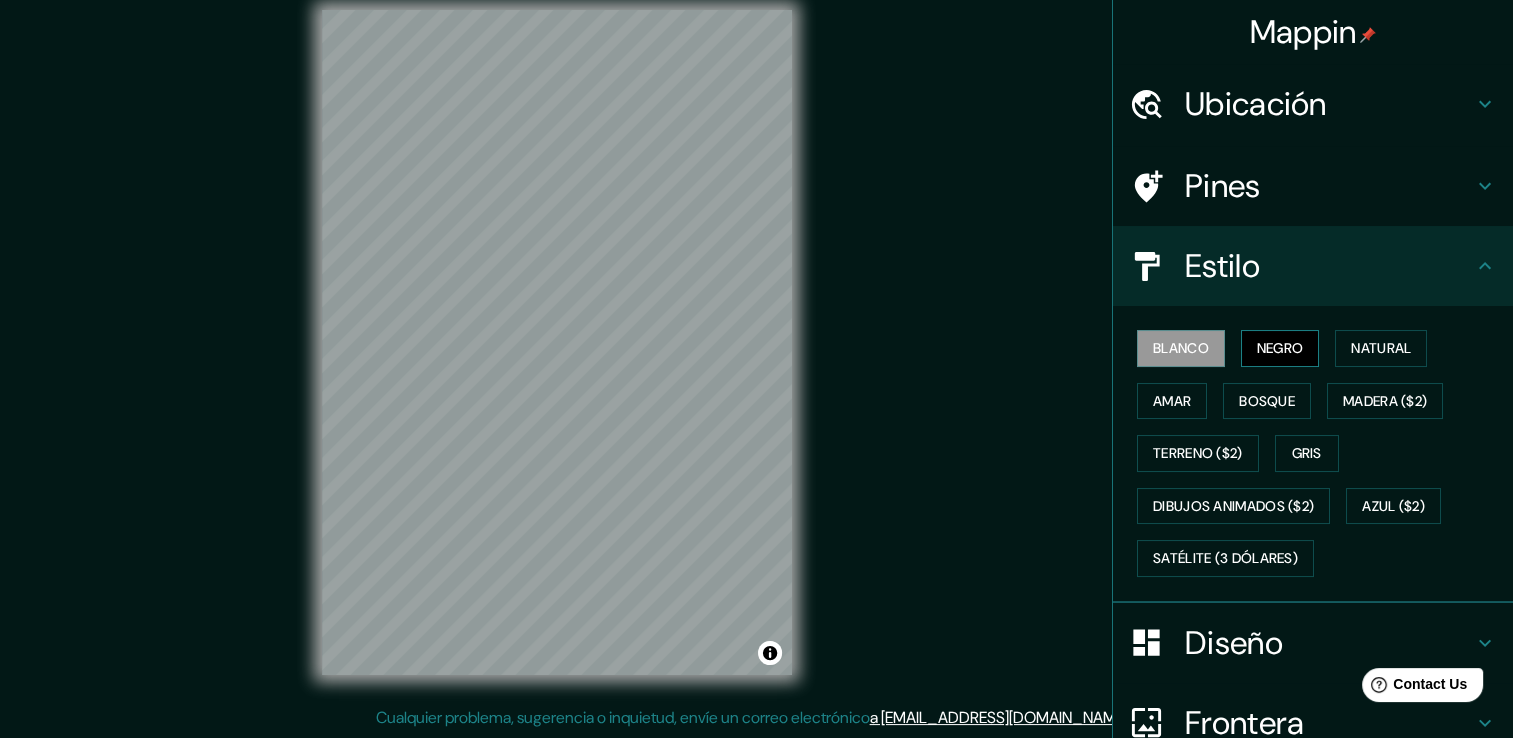 click on "Negro" at bounding box center [1280, 348] 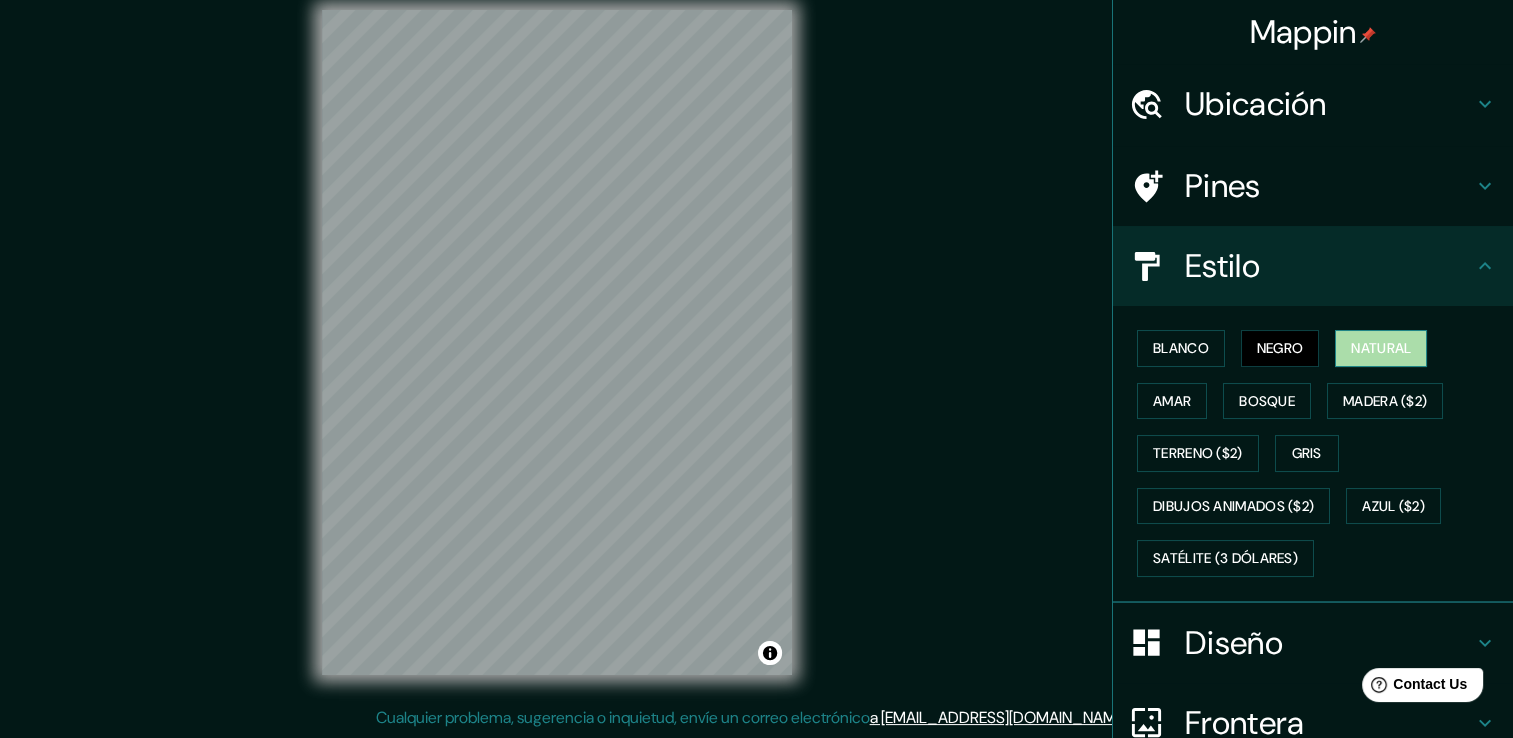 click on "Natural" at bounding box center (1381, 348) 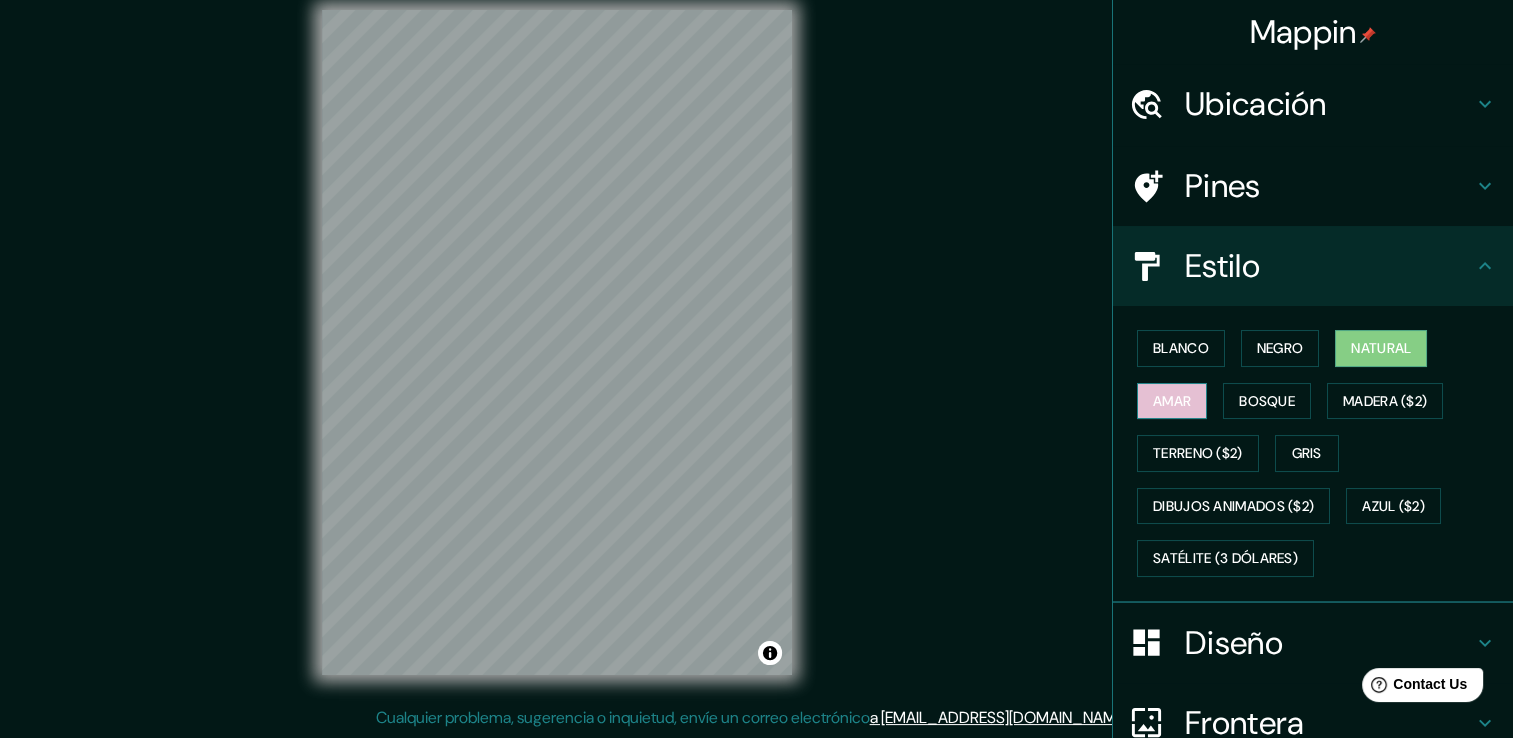 click on "Amar" at bounding box center [1172, 401] 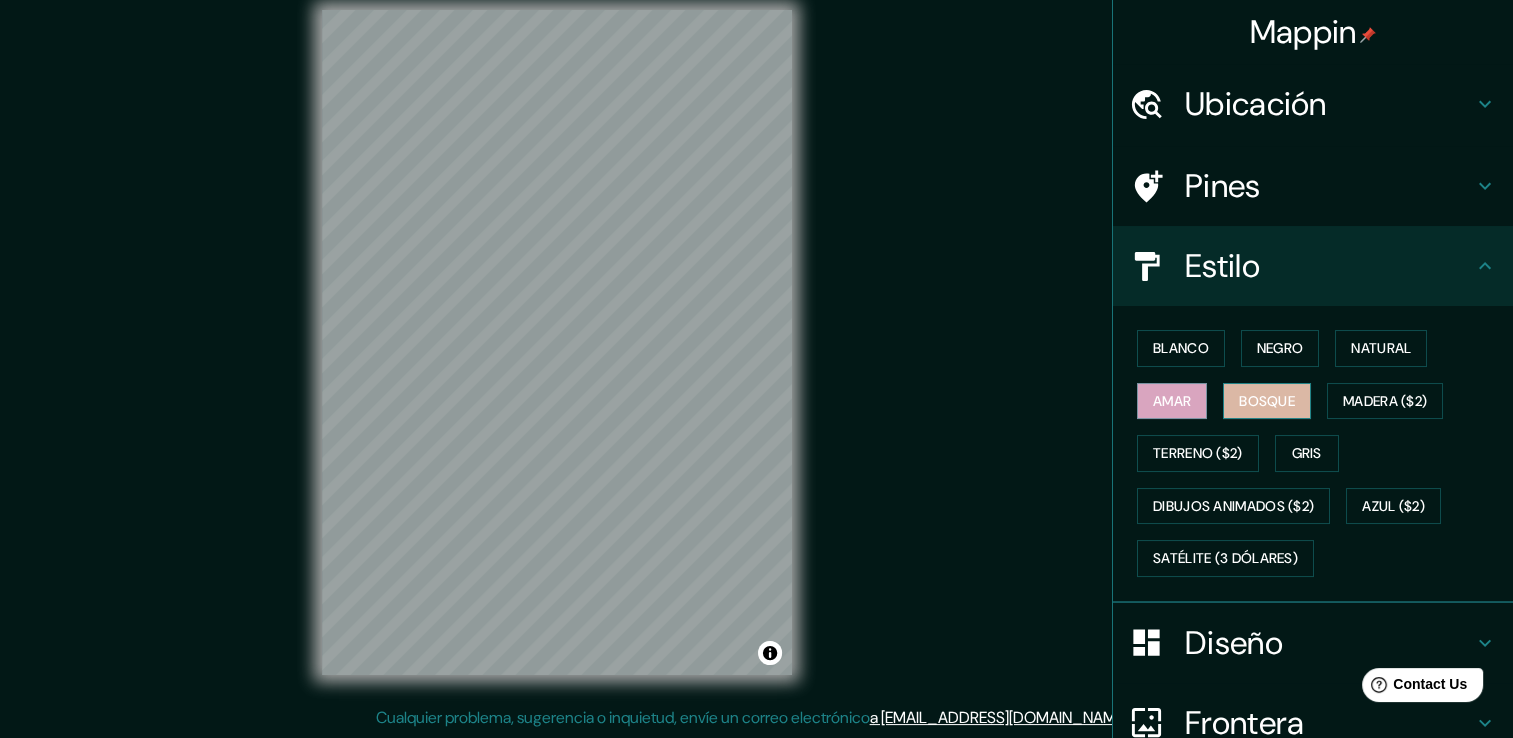 click on "Bosque" at bounding box center (1267, 401) 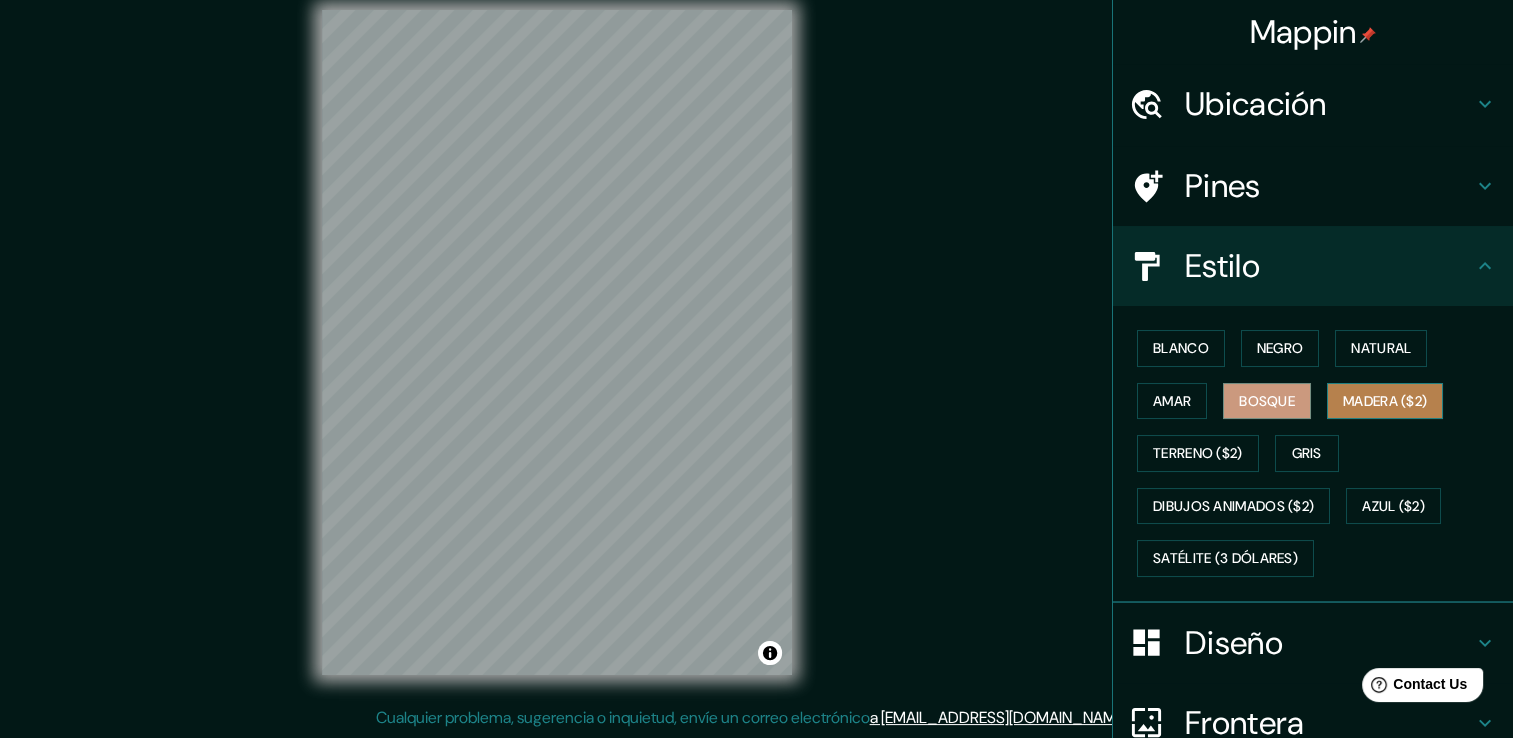 click on "Madera ($2)" at bounding box center (1385, 401) 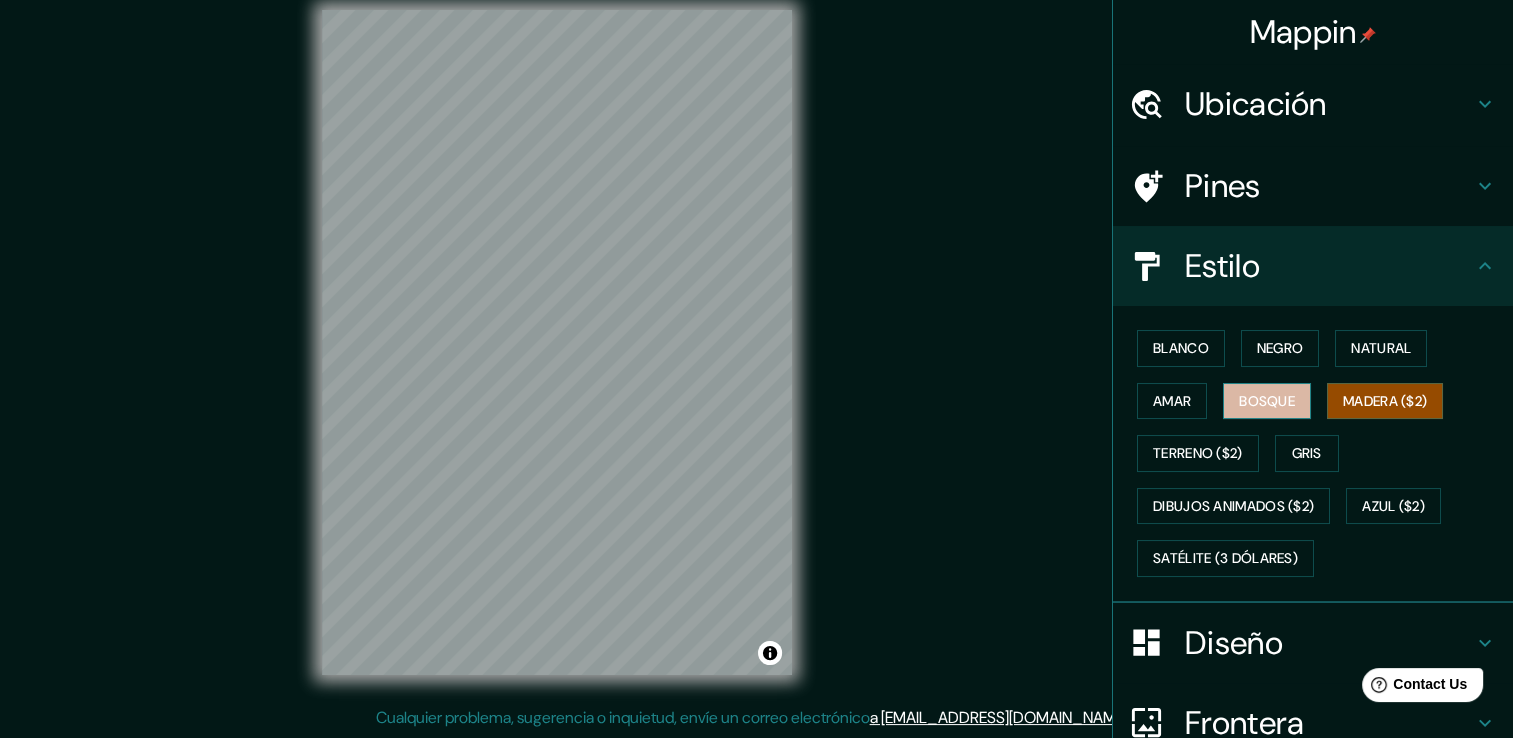 click on "Bosque" at bounding box center [1267, 401] 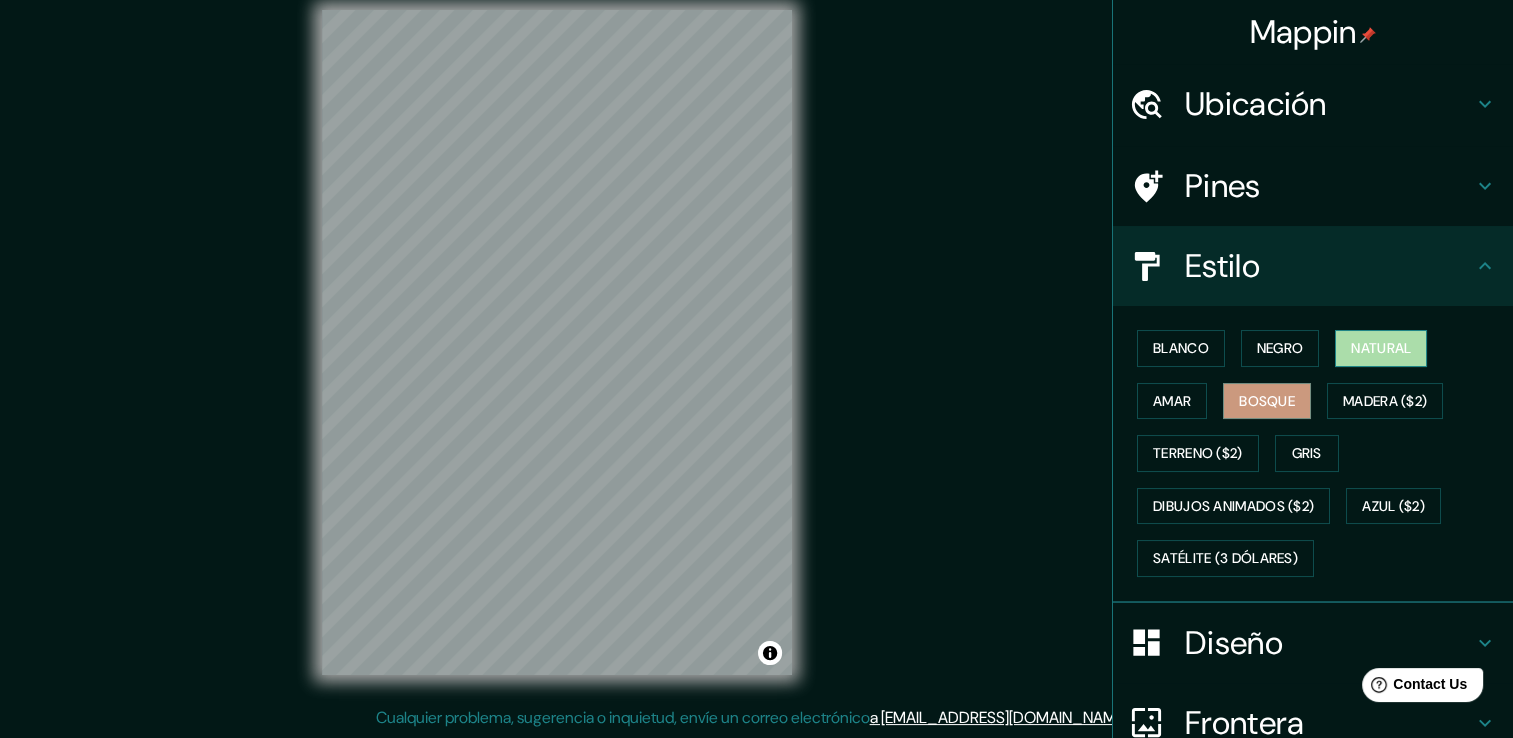 click on "Natural" at bounding box center (1381, 348) 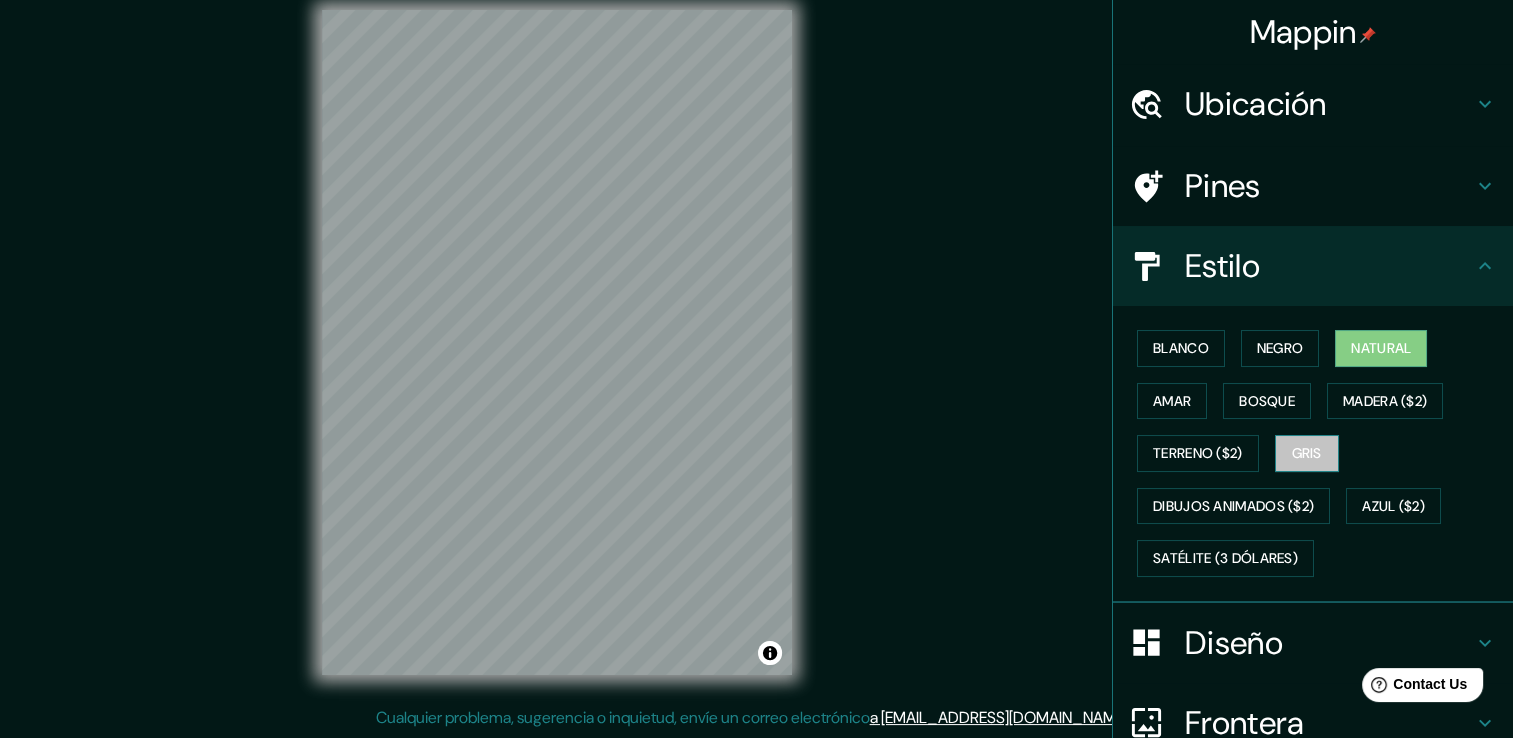 click on "Gris" at bounding box center [1307, 453] 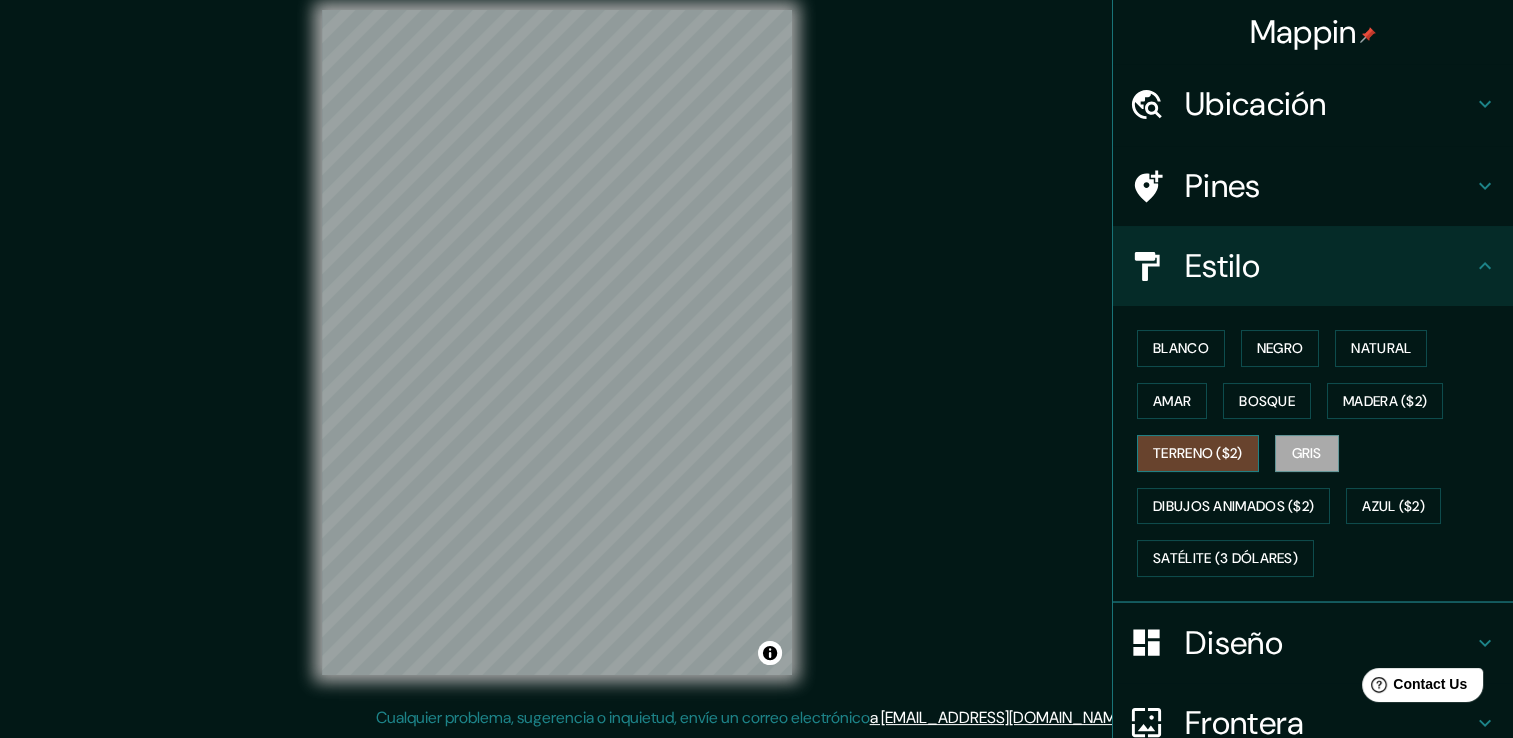 click on "Terreno ($2)" at bounding box center (1198, 453) 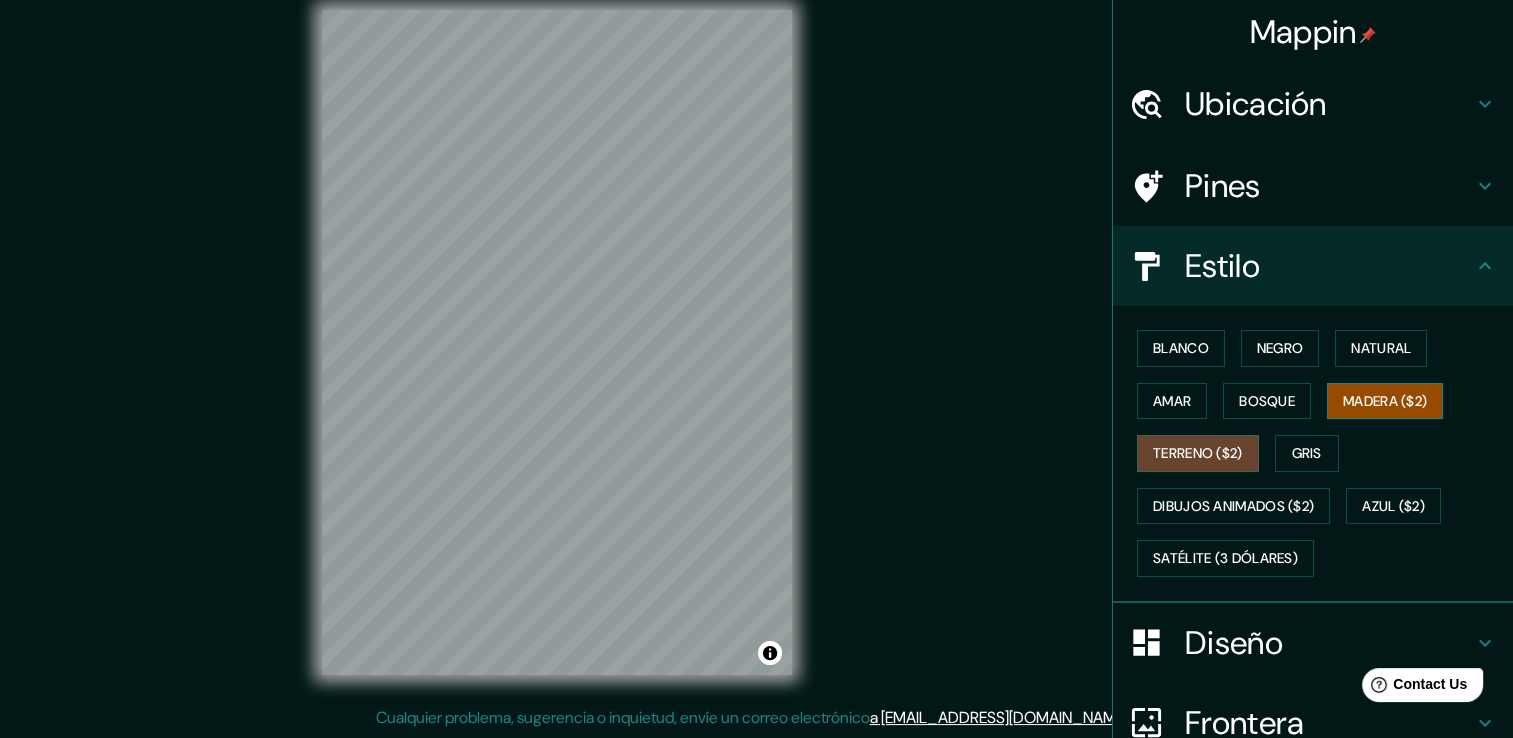 click on "Madera ($2)" at bounding box center (1385, 401) 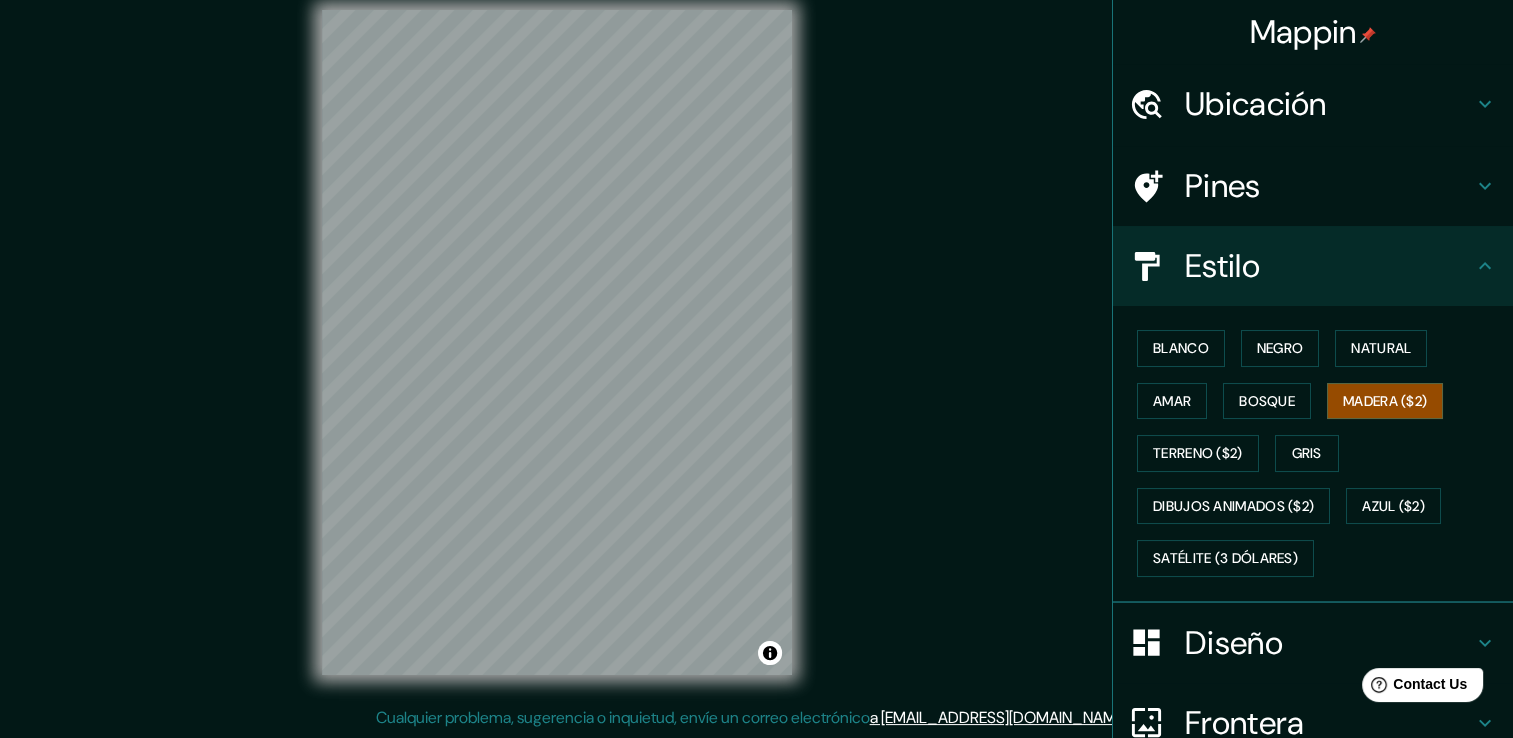 click on "Blanco Negro Natural [PERSON_NAME] ($2) Terreno ($2) Gris Dibujos animados ($2) Azul ($2) Satélite (3 dólares)" at bounding box center [1321, 453] 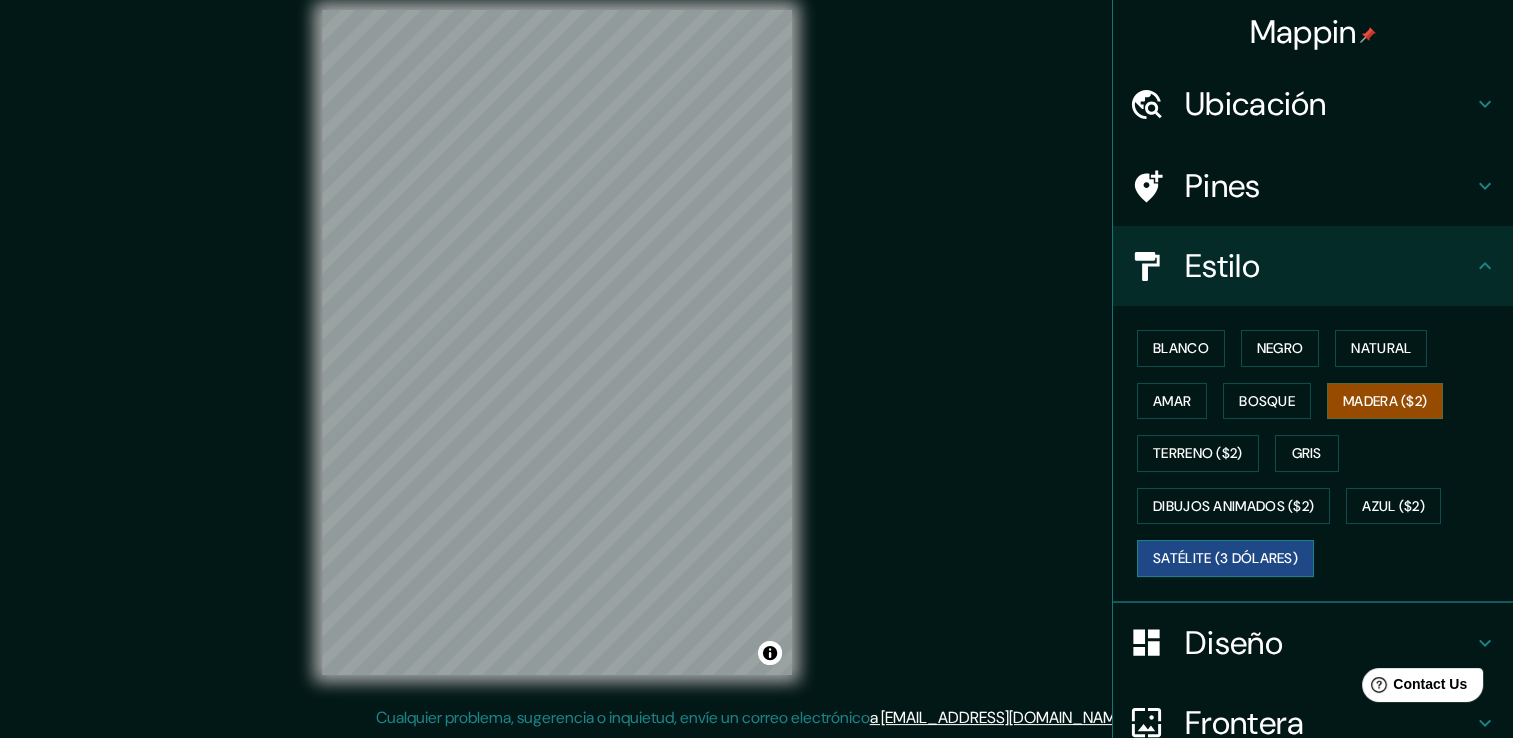drag, startPoint x: 1244, startPoint y: 564, endPoint x: 1259, endPoint y: 563, distance: 15.033297 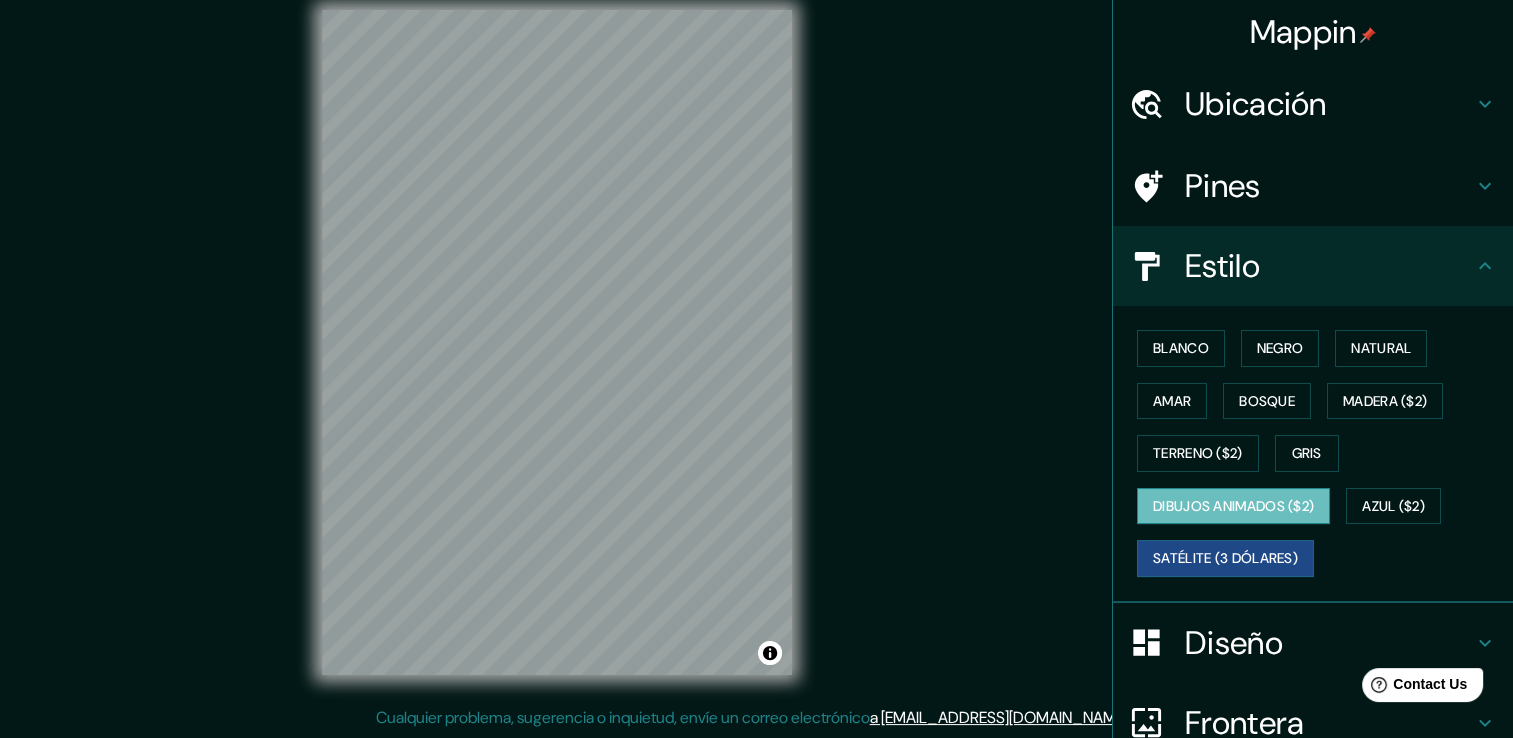 click on "Dibujos animados ($2)" at bounding box center (1233, 506) 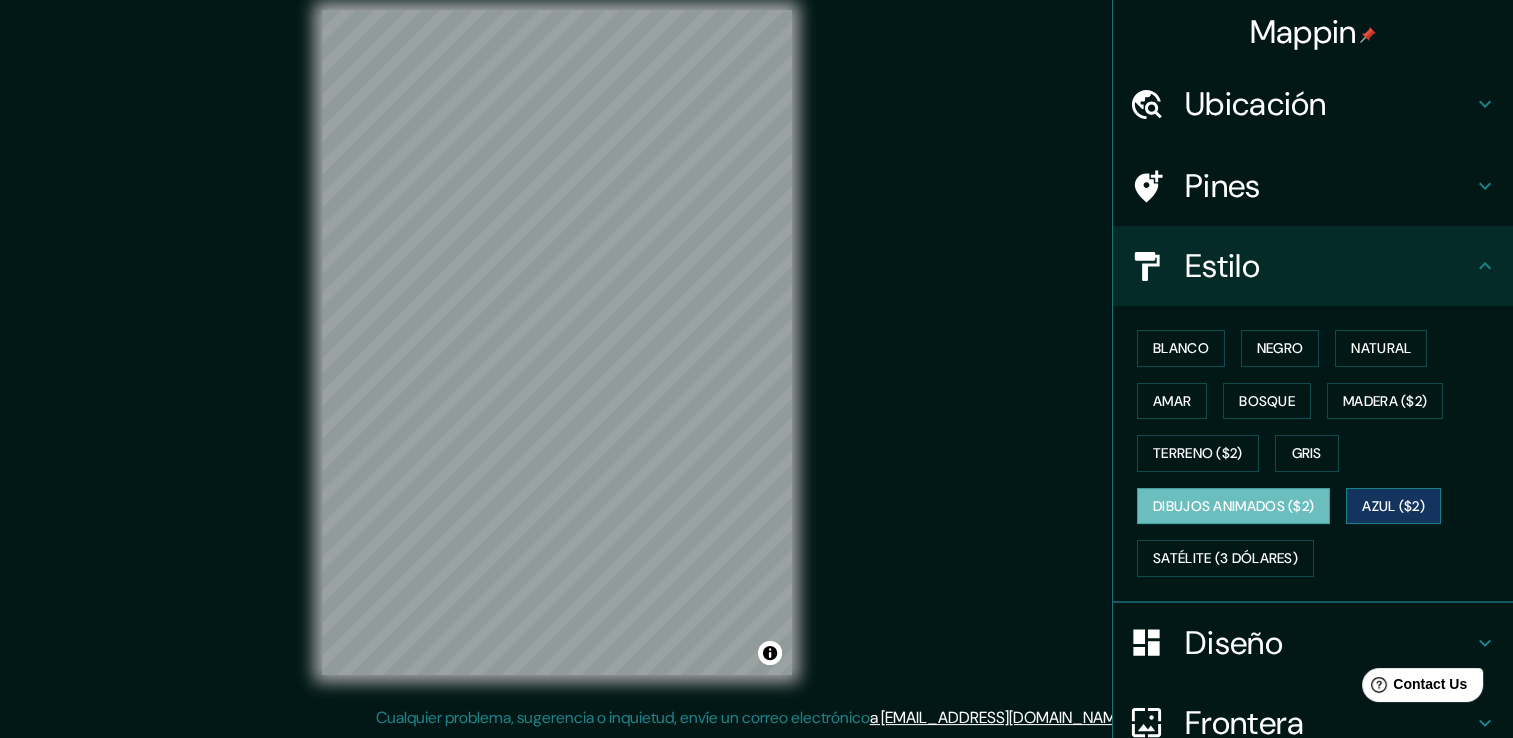 click on "Azul ($2)" at bounding box center (1393, 506) 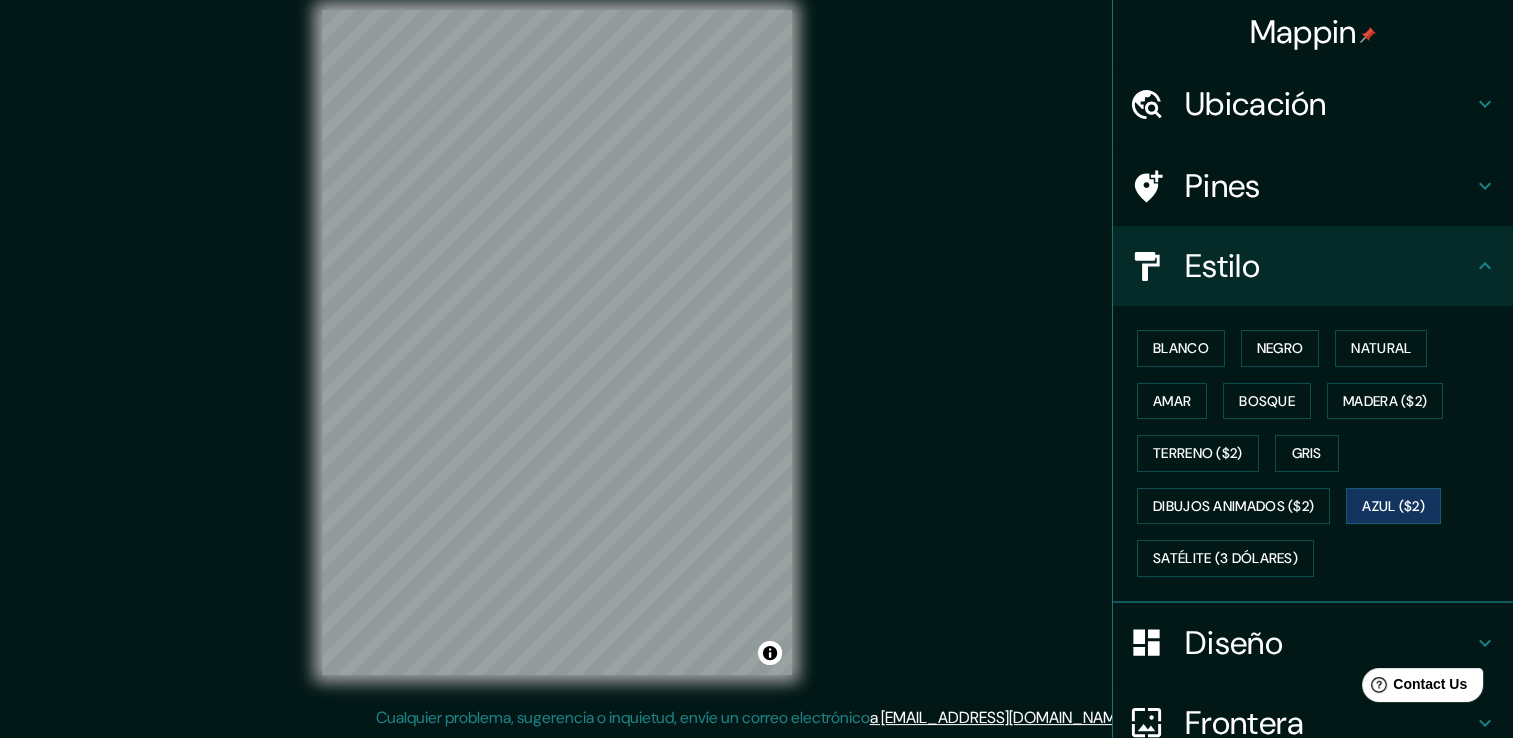 click on "Blanco Negro Natural [PERSON_NAME] ($2) Terreno ($2) Gris Dibujos animados ($2) Azul ($2) Satélite (3 dólares)" at bounding box center (1321, 453) 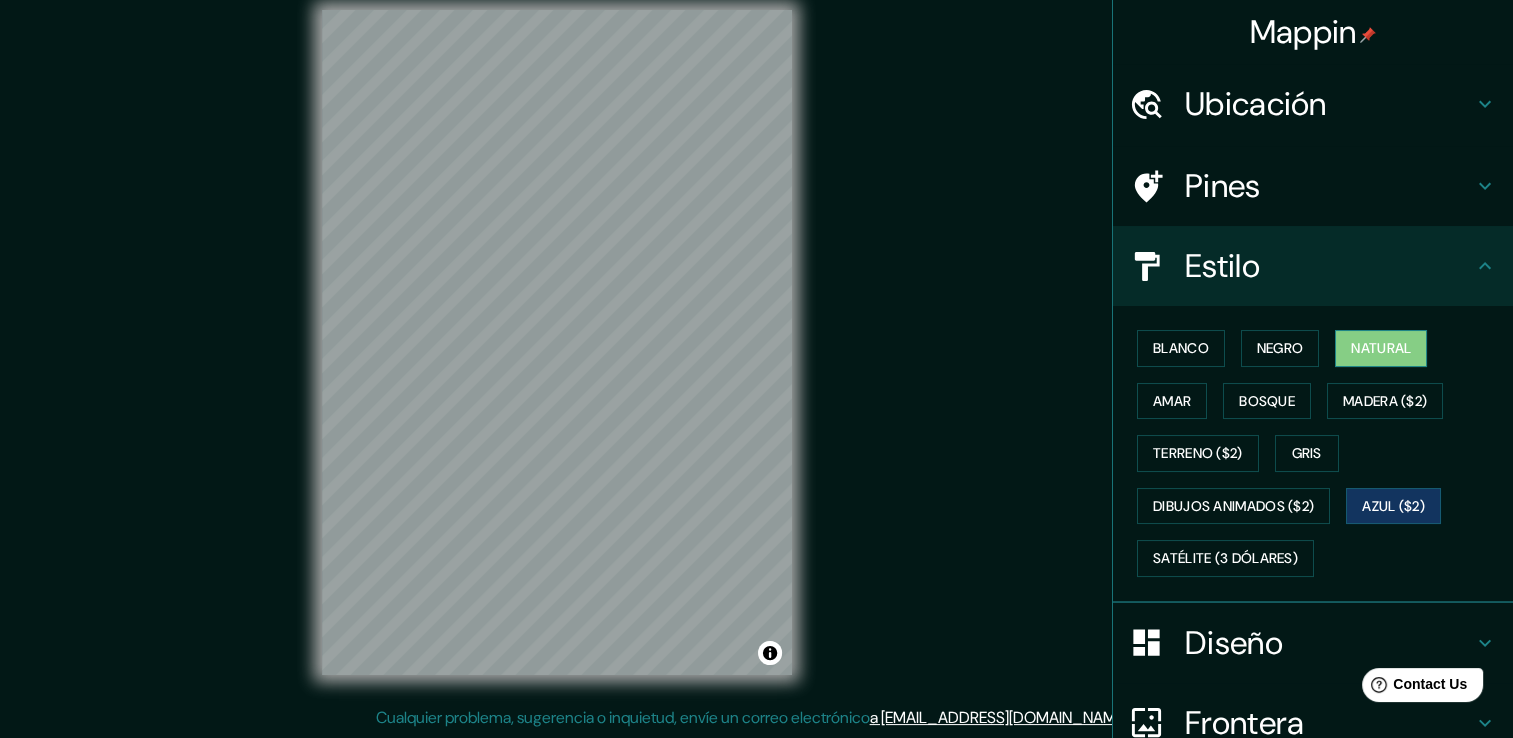 click on "Natural" at bounding box center (1381, 348) 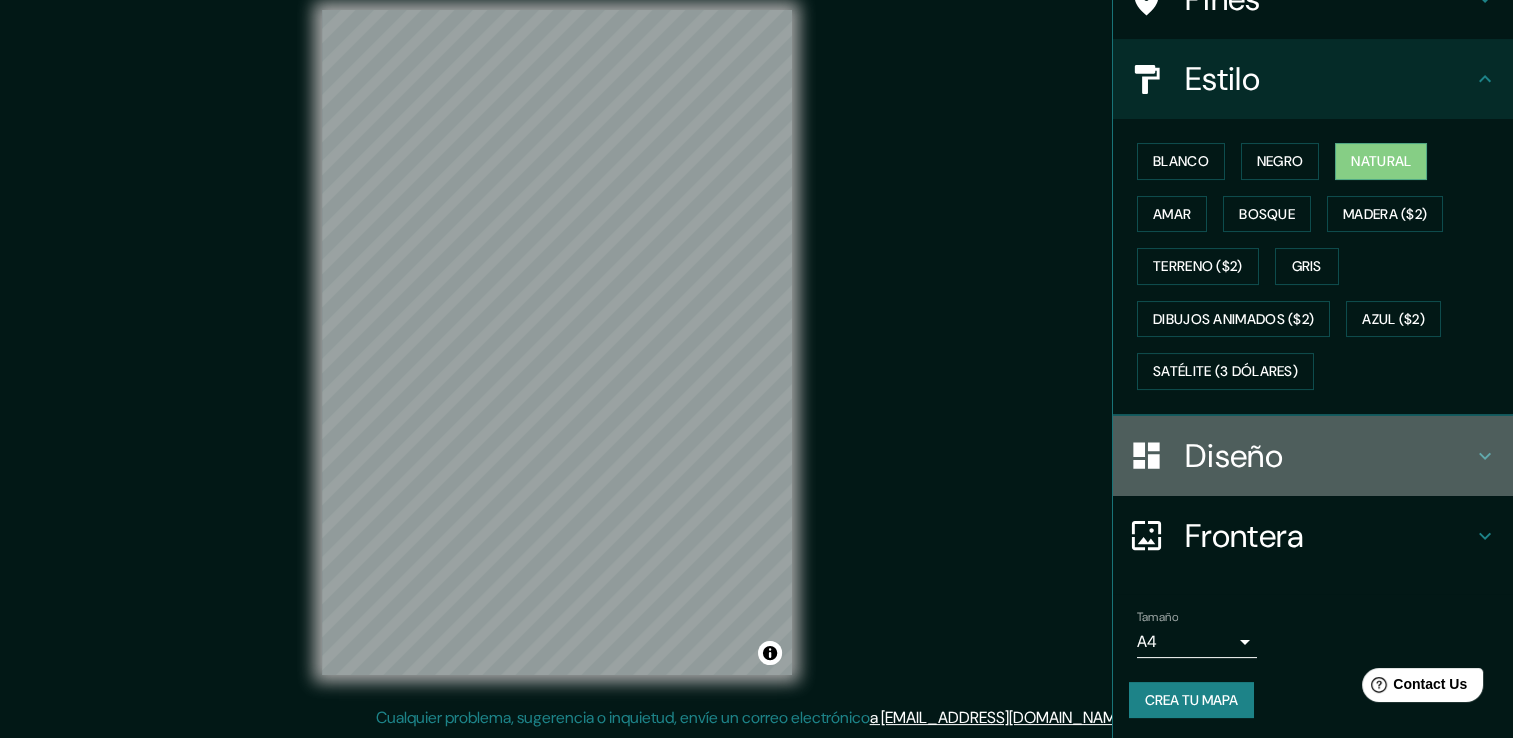click on "Diseño" at bounding box center (1329, 456) 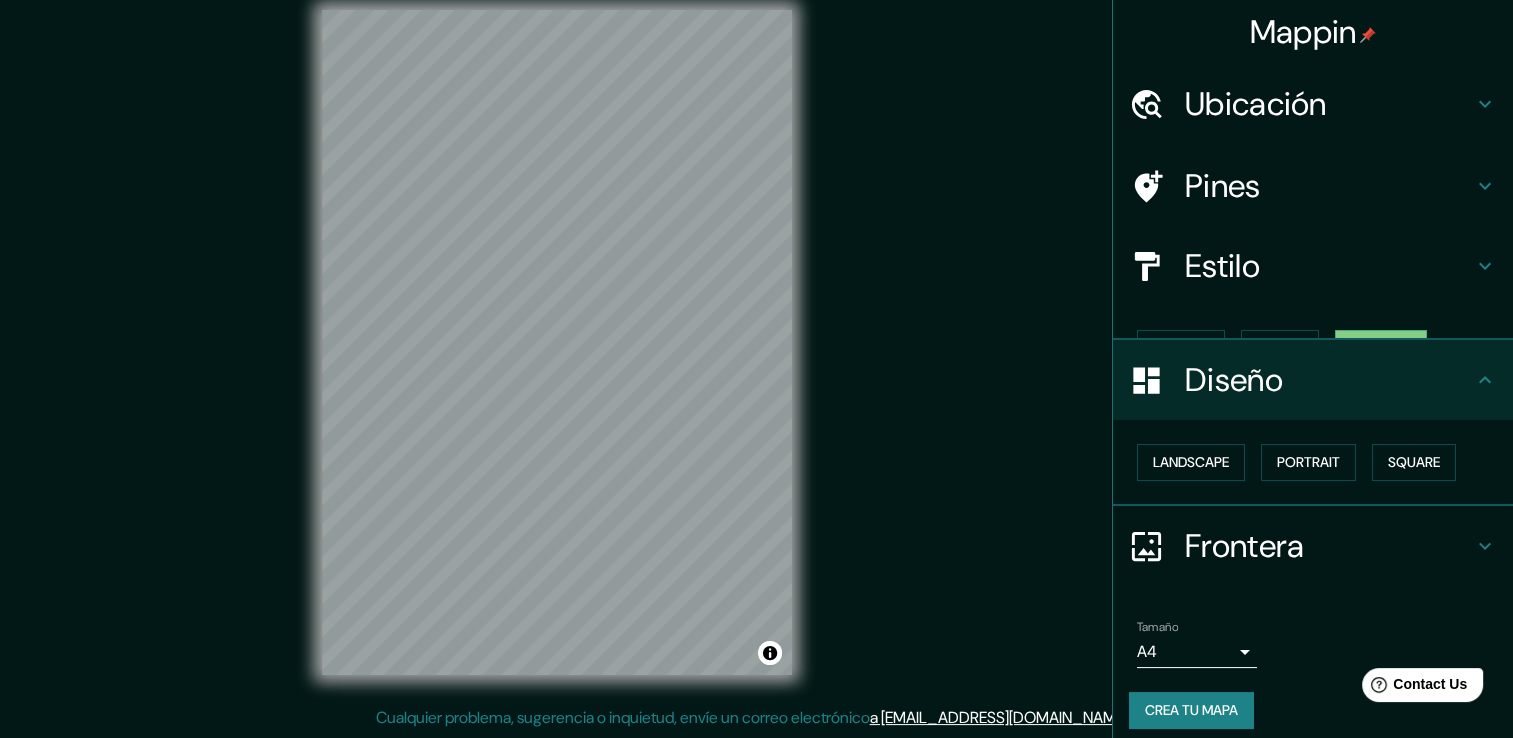 scroll, scrollTop: 0, scrollLeft: 0, axis: both 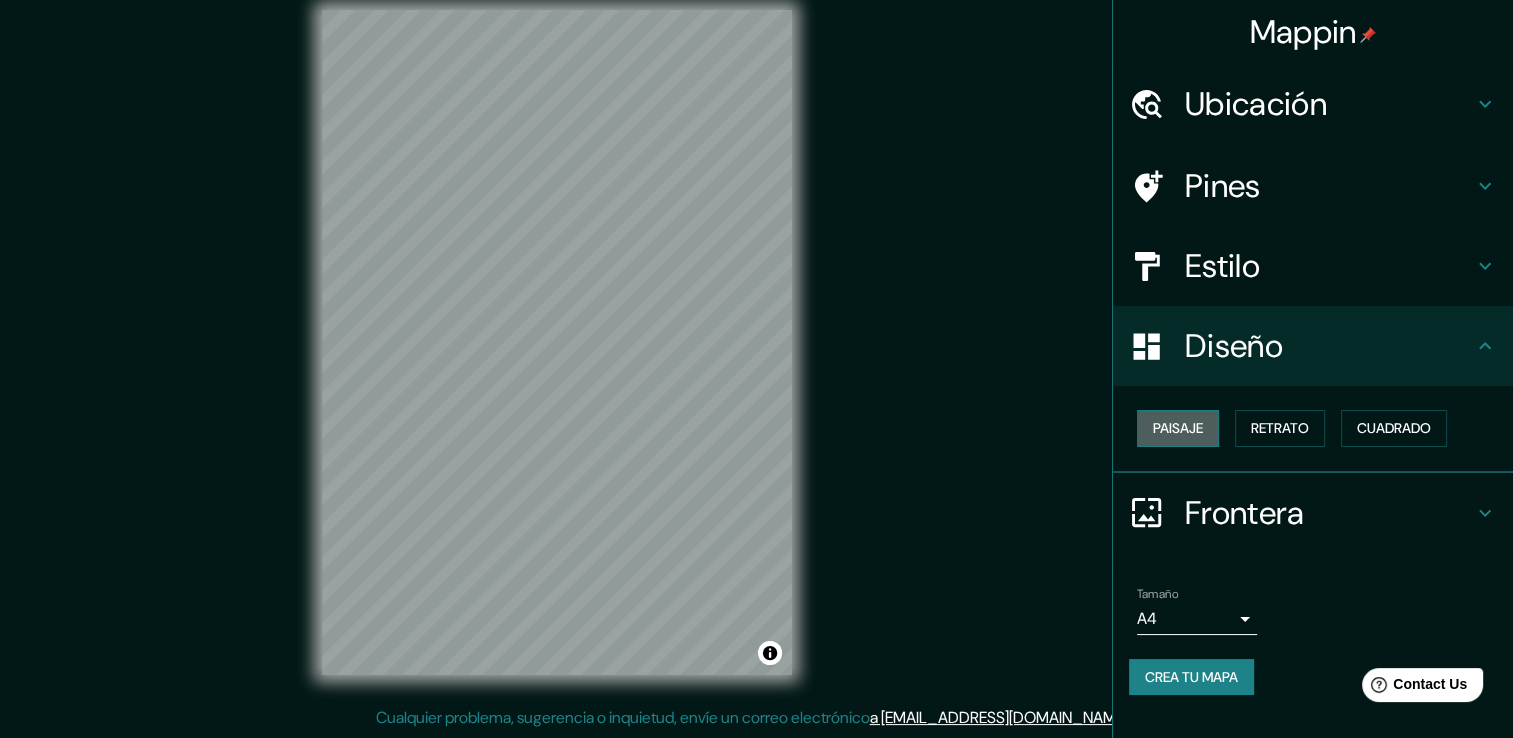 click on "Paisaje" at bounding box center [1178, 428] 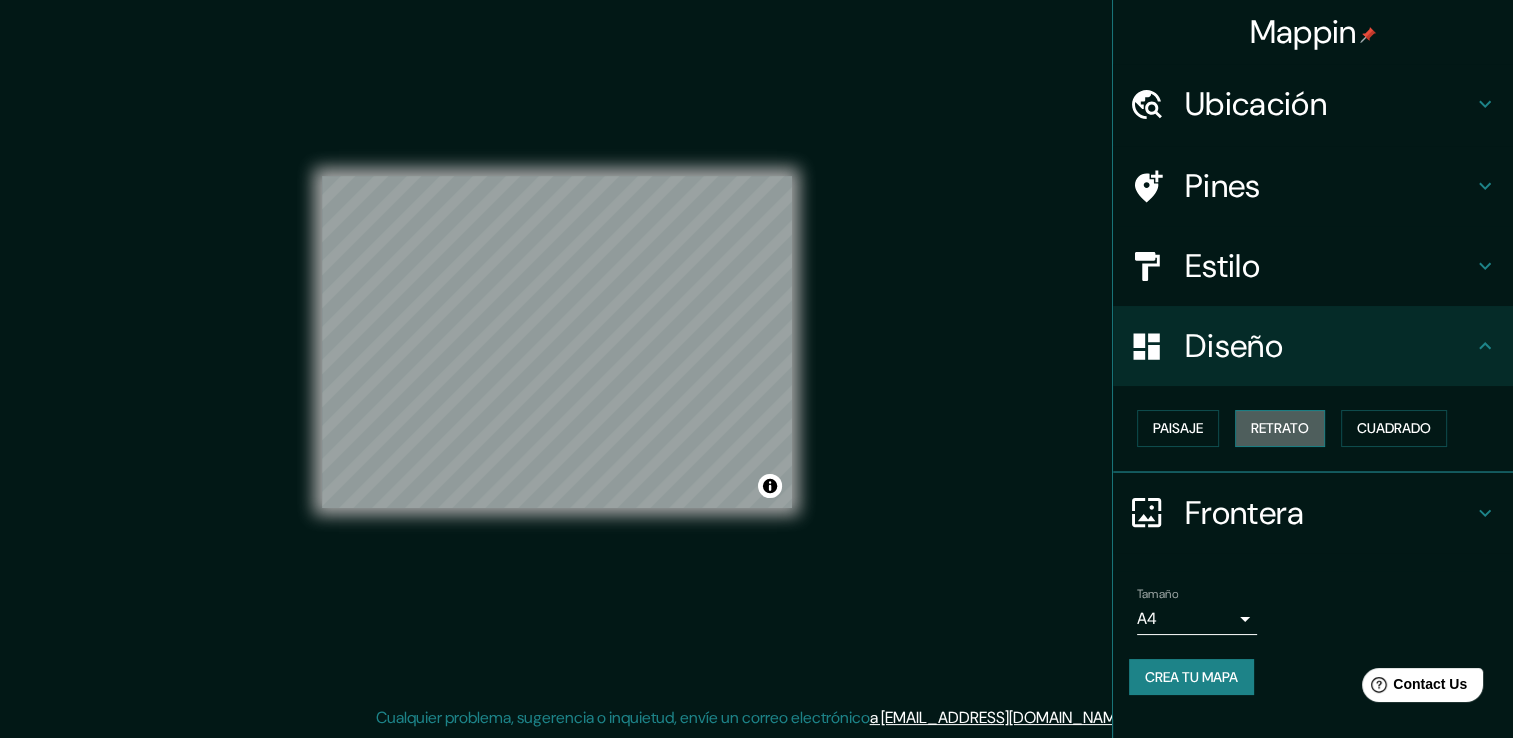 click on "Retrato" at bounding box center (1280, 428) 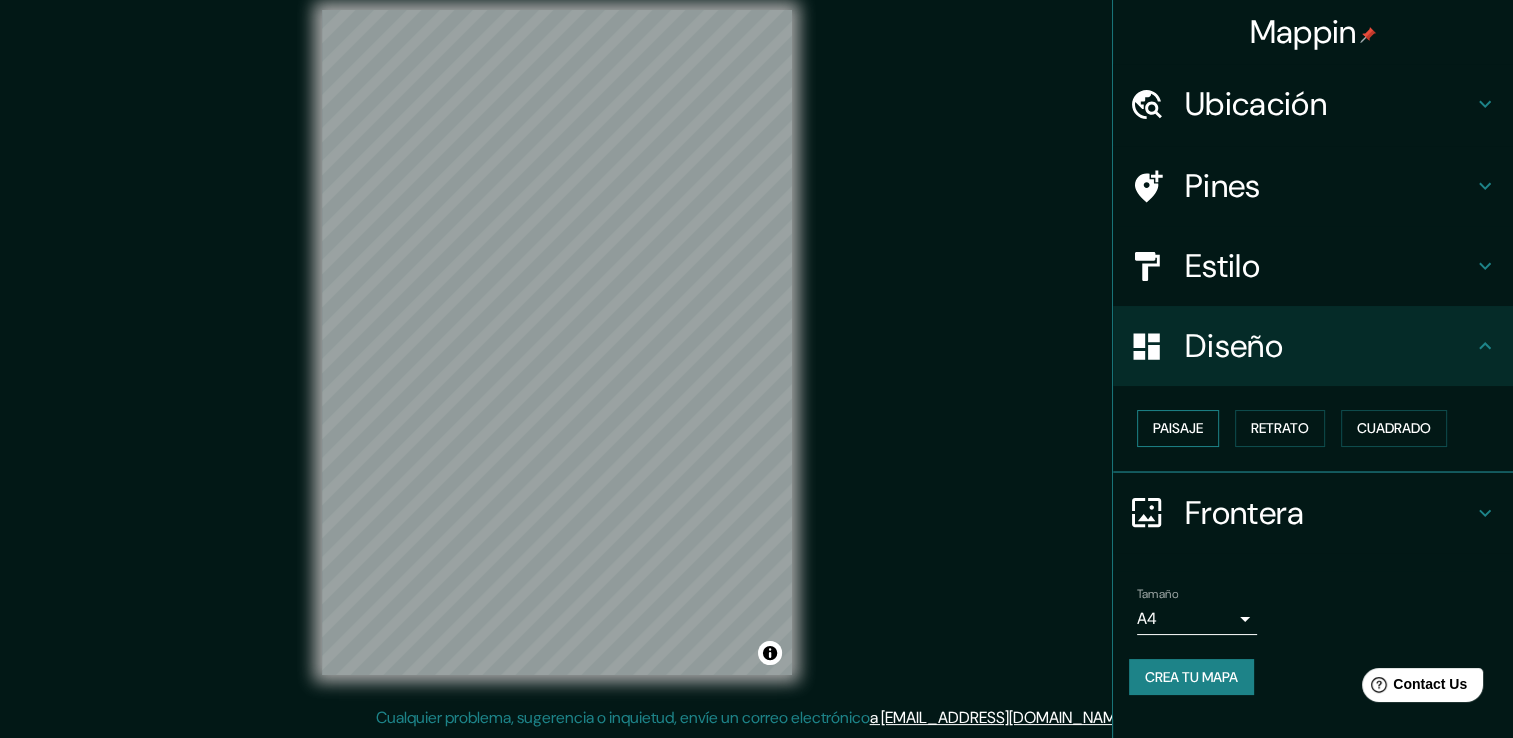 click on "Paisaje" at bounding box center (1178, 428) 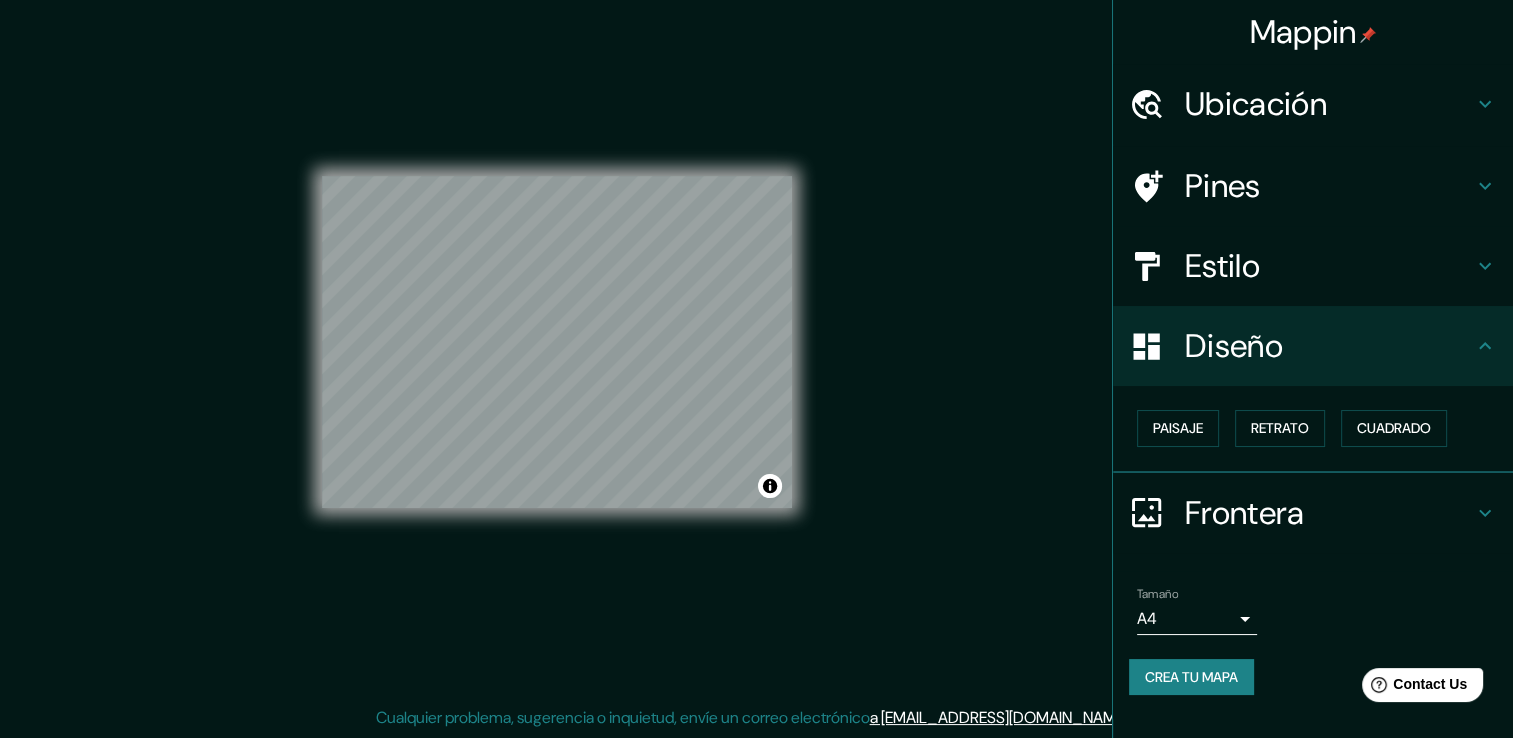 click on "Paisaje Retrato Cuadrado" at bounding box center [1321, 428] 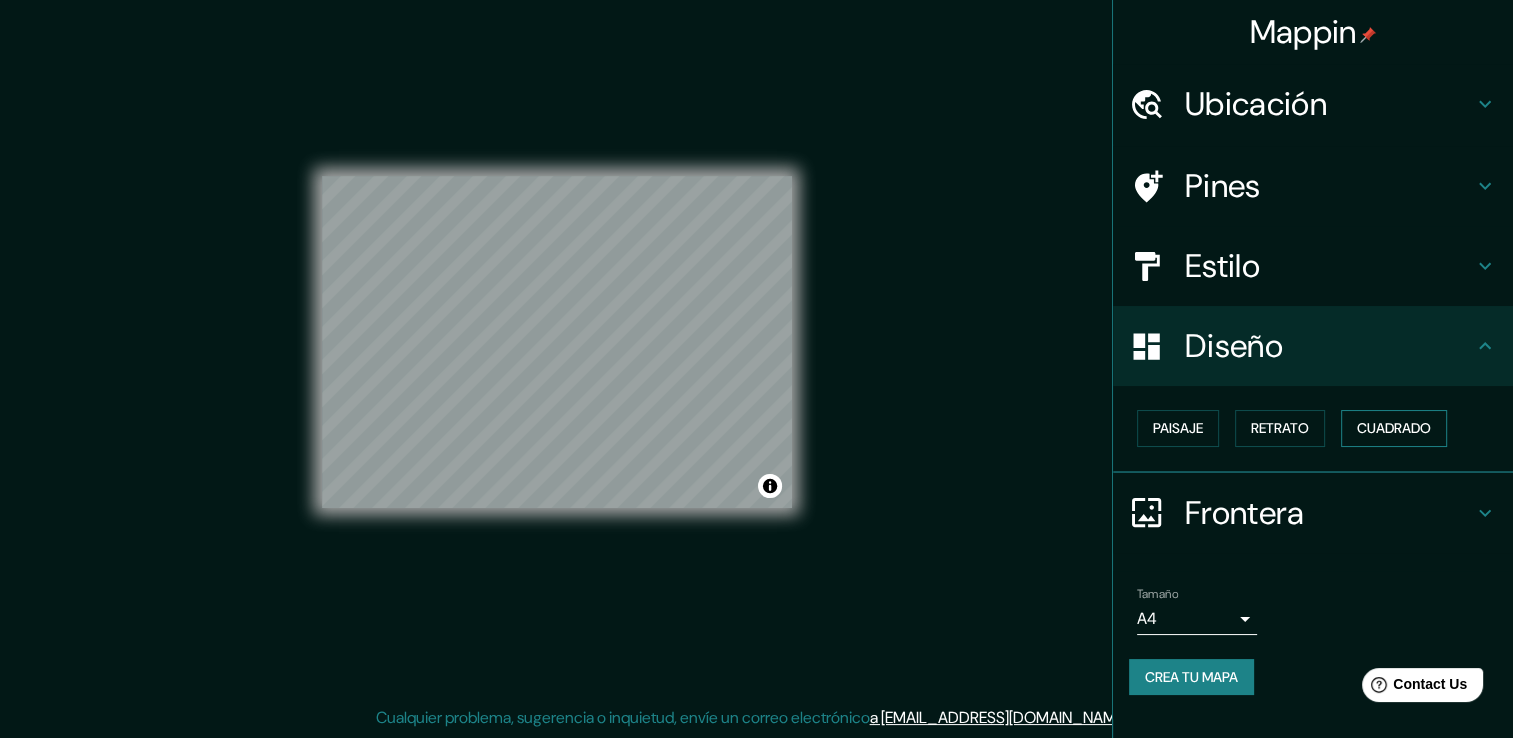 click on "Cuadrado" at bounding box center (1394, 428) 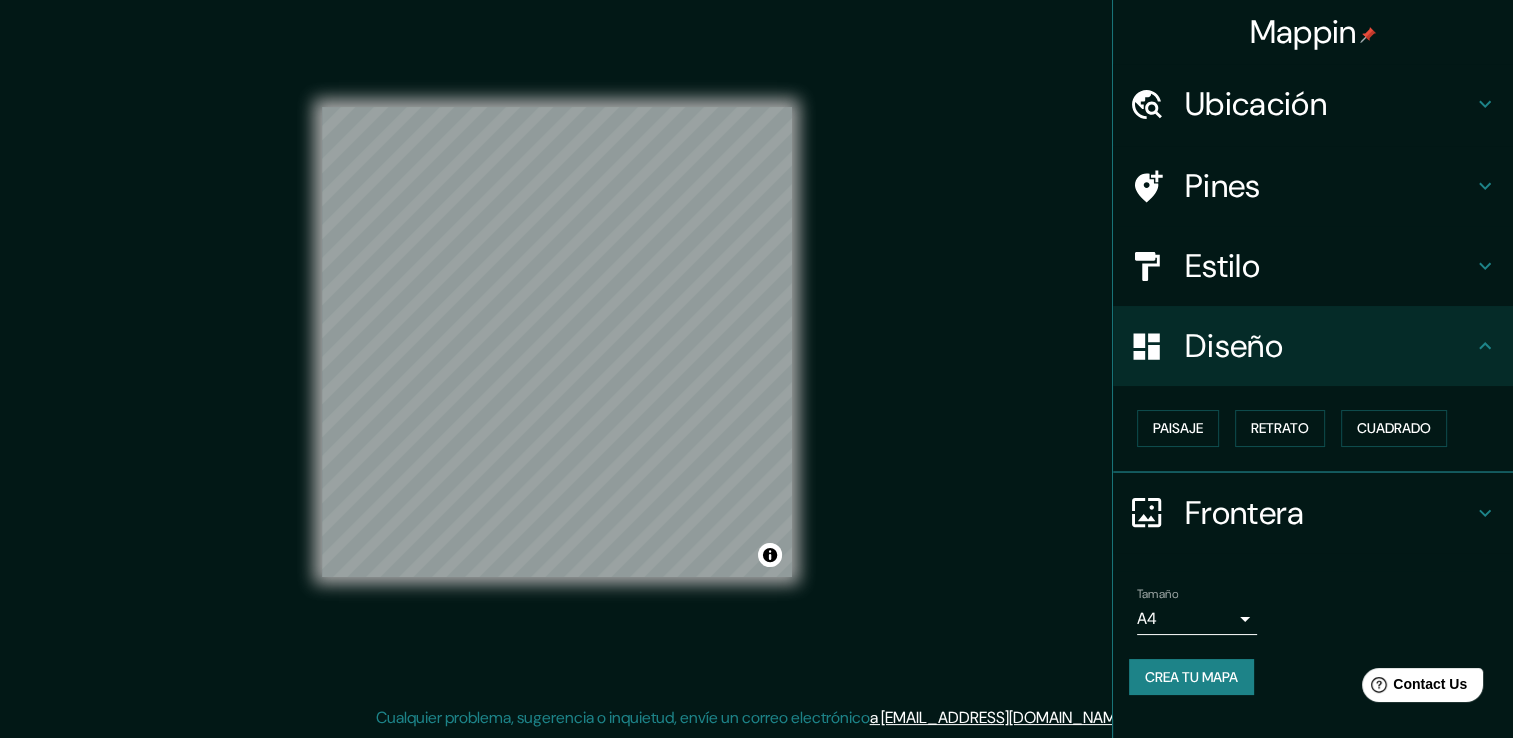 click on "Paisaje Retrato Cuadrado" at bounding box center [1321, 428] 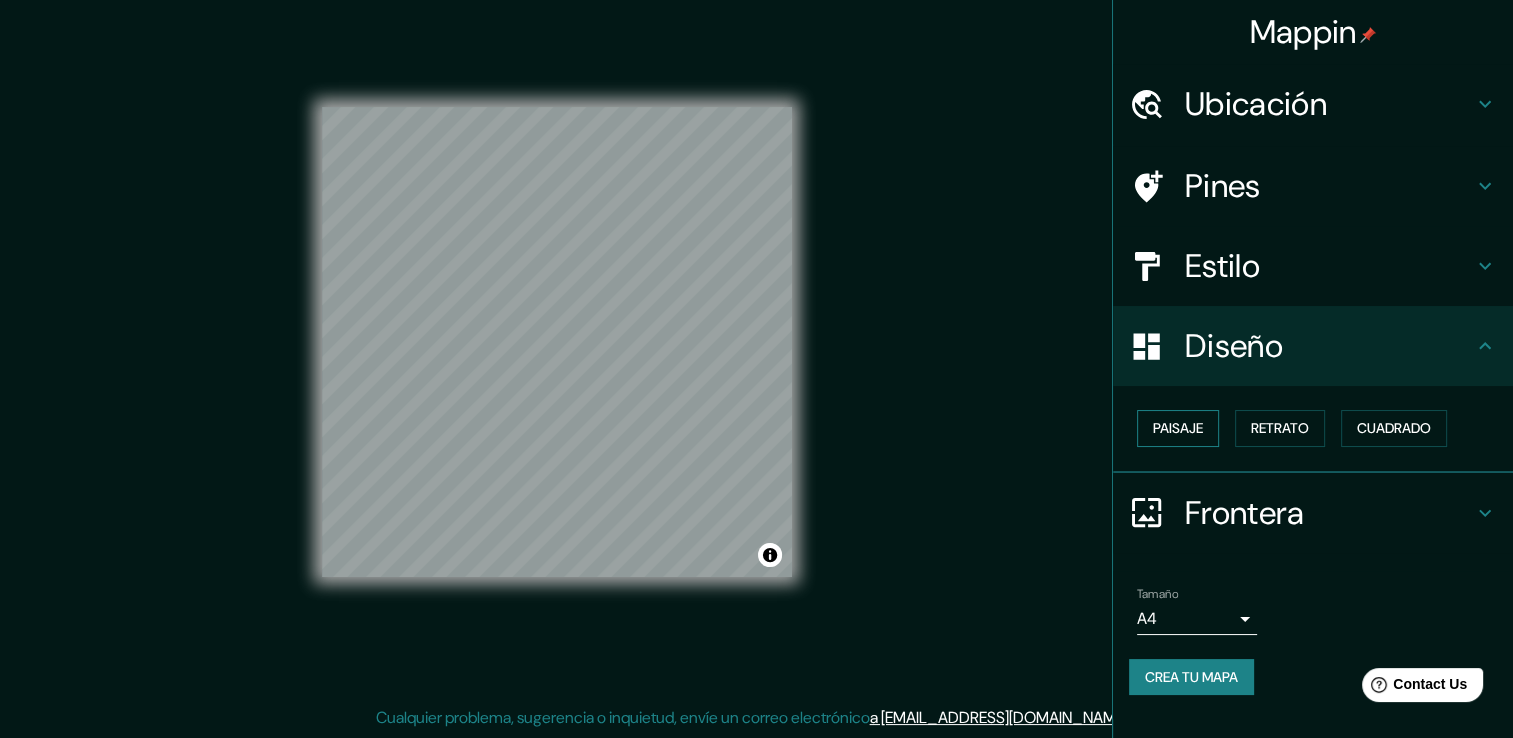 drag, startPoint x: 1153, startPoint y: 404, endPoint x: 1161, endPoint y: 414, distance: 12.806249 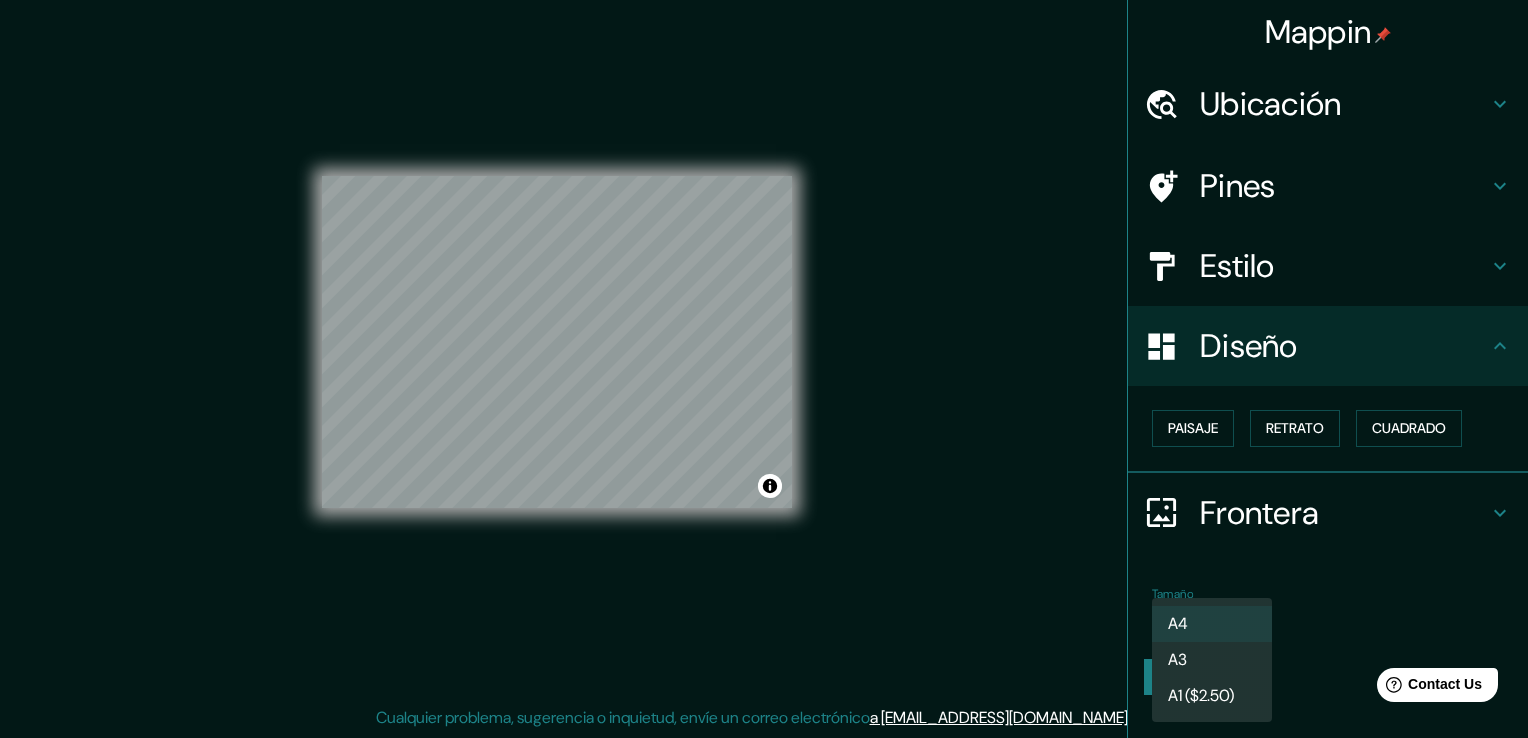 click on "Mappin Ubicación [PERSON_NAME], [GEOGRAPHIC_DATA], [GEOGRAPHIC_DATA] Pines Estilo Diseño Paisaje Retrato Cuadrado Frontera Elige un borde.  Sugerencia : puedes hacer que las capas del marco sean opacas para crear algunos efectos geniales. Ninguno Sencillo Transparente Capricho Tamaño A4 single Crea tu mapa © Mapbox   © OpenStreetMap   Improve this map Cualquier problema, sugerencia o inquietud, envíe un correo electrónico  a [EMAIL_ADDRESS][DOMAIN_NAME] . . . A4 A3 A1 ($2.50)" at bounding box center (764, 347) 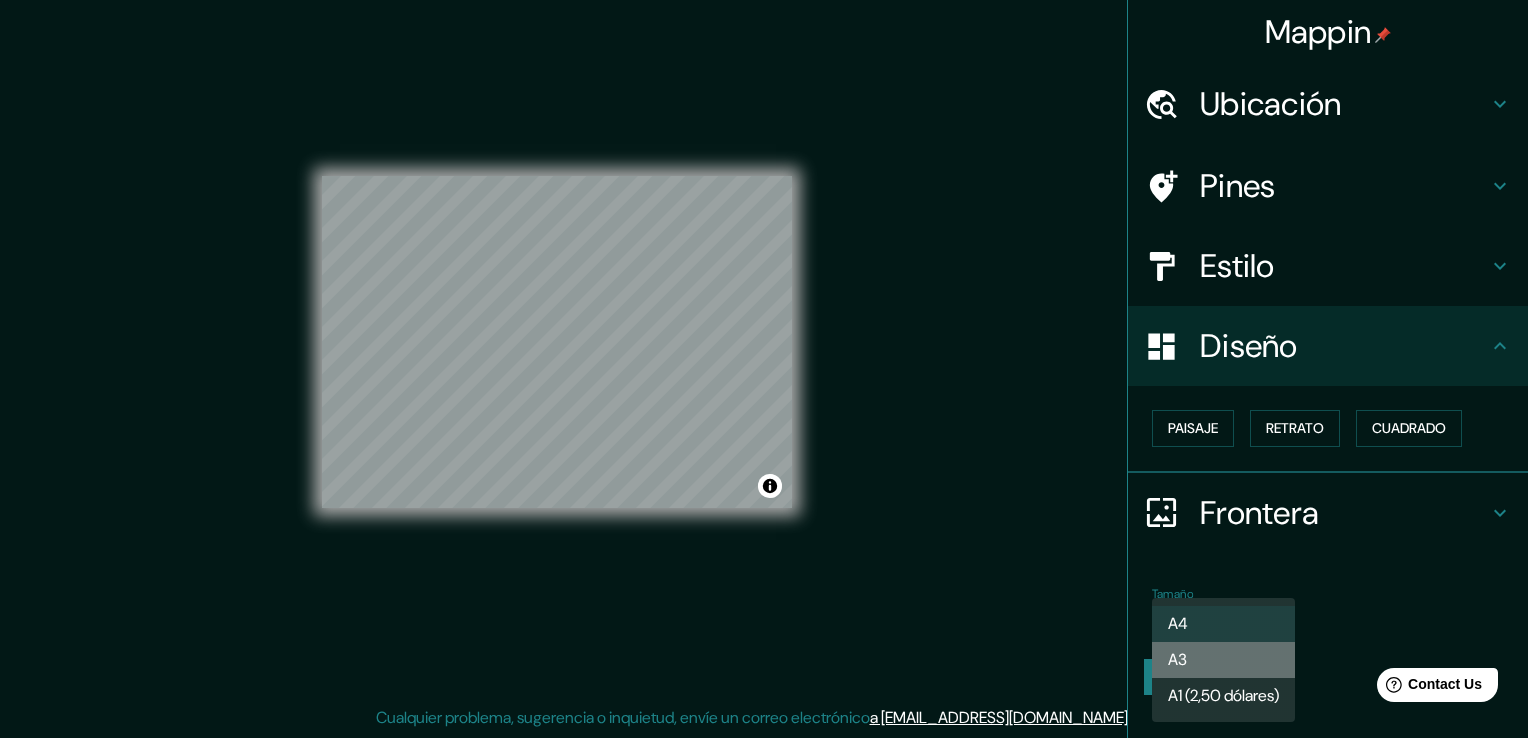 drag, startPoint x: 1221, startPoint y: 654, endPoint x: 1232, endPoint y: 653, distance: 11.045361 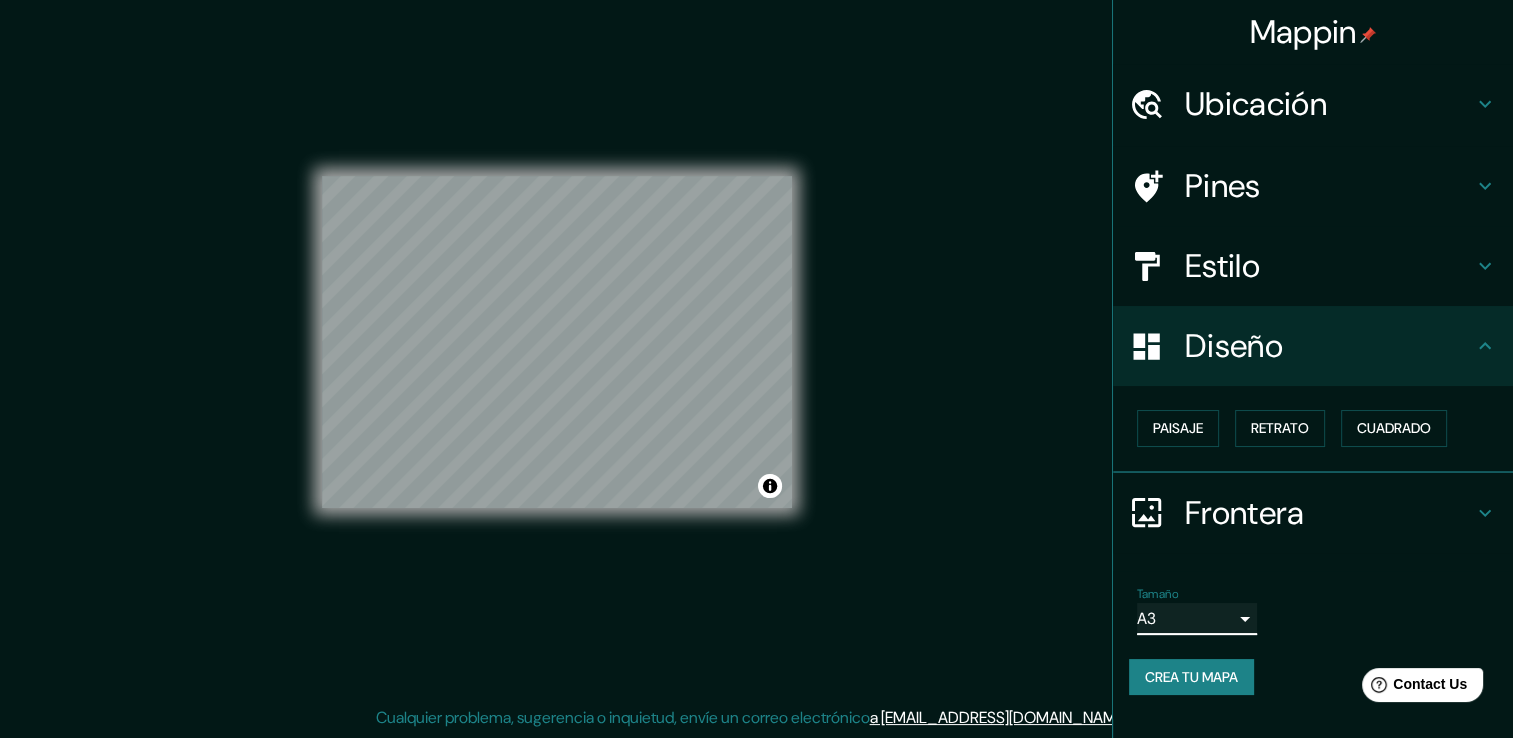 scroll, scrollTop: 20, scrollLeft: 0, axis: vertical 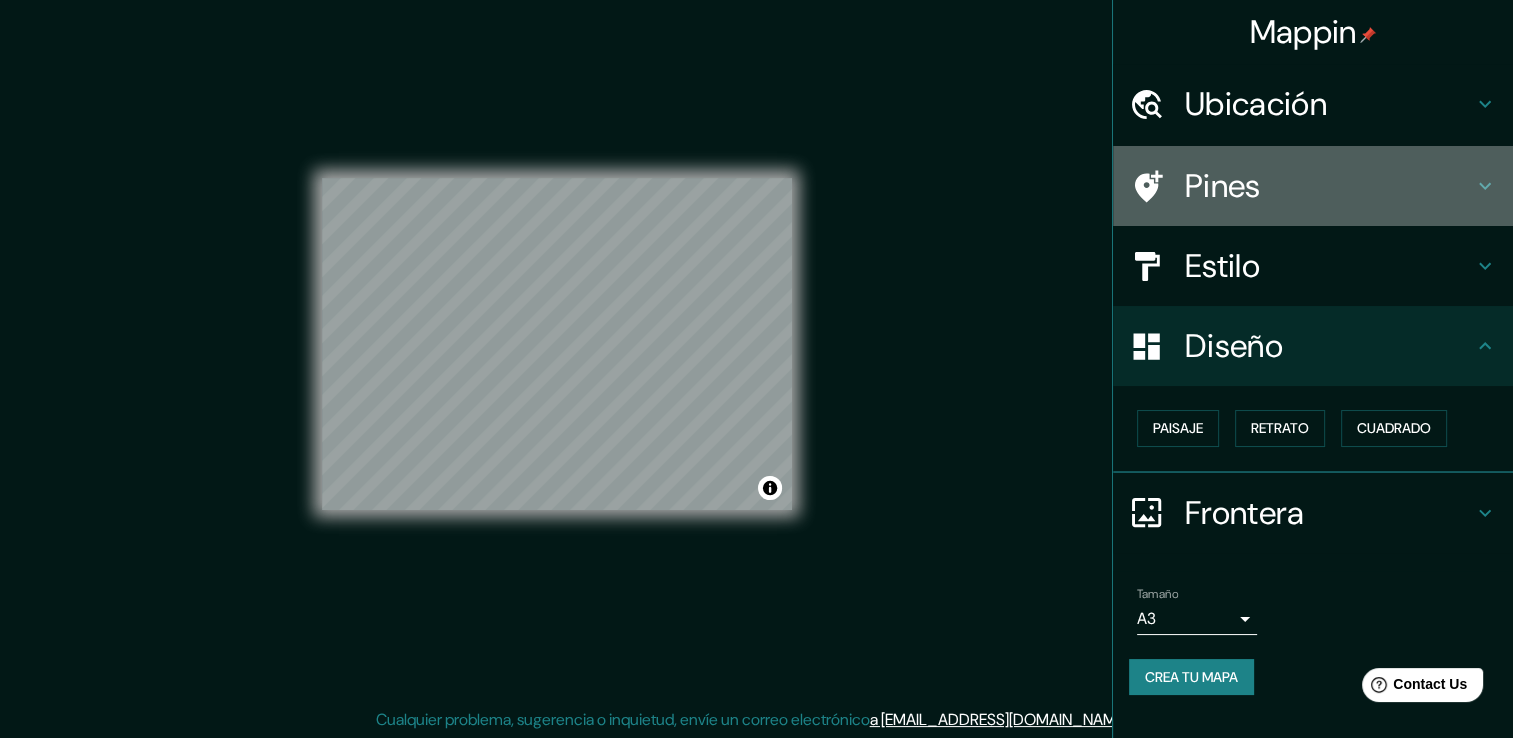 click on "Pines" at bounding box center [1313, 186] 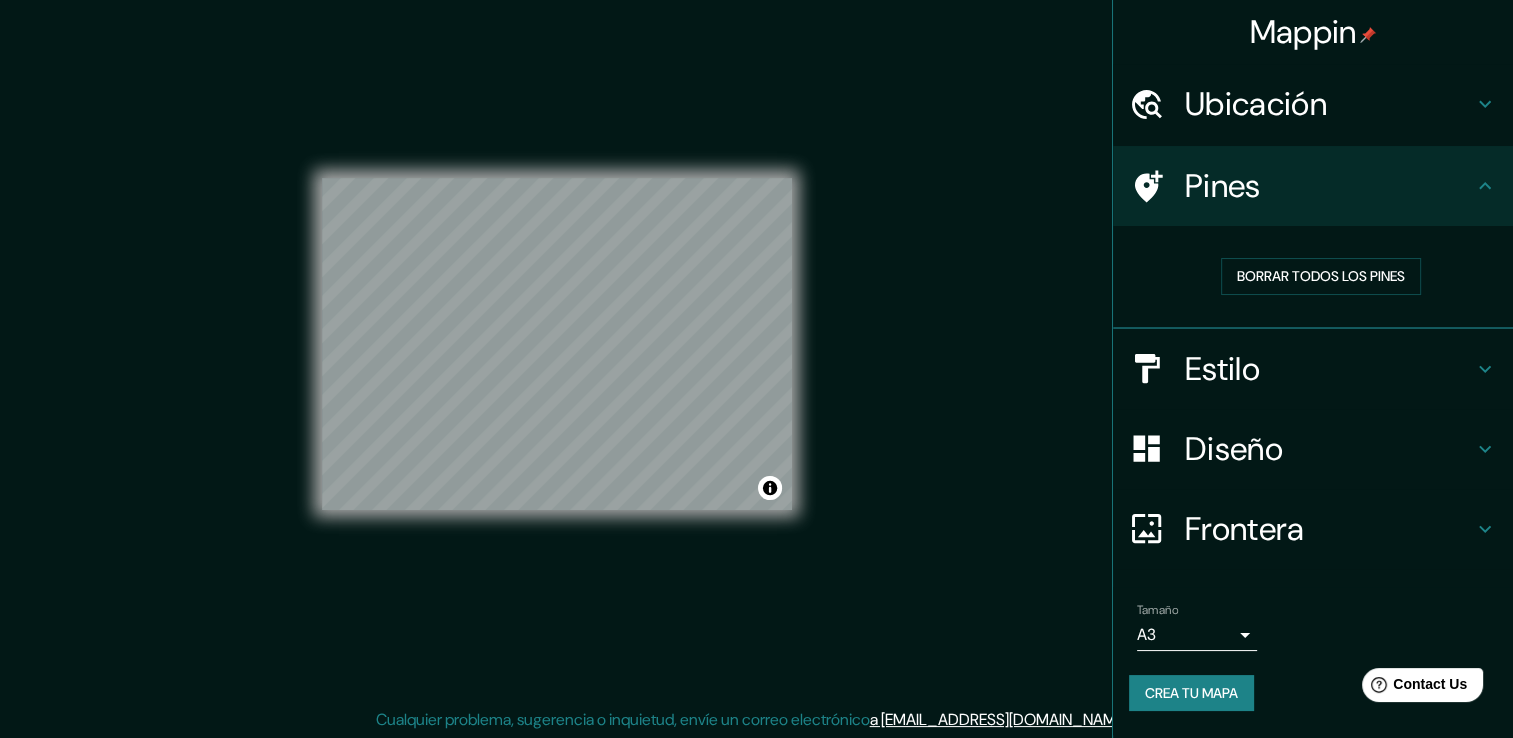 click on "Pines" at bounding box center [1329, 186] 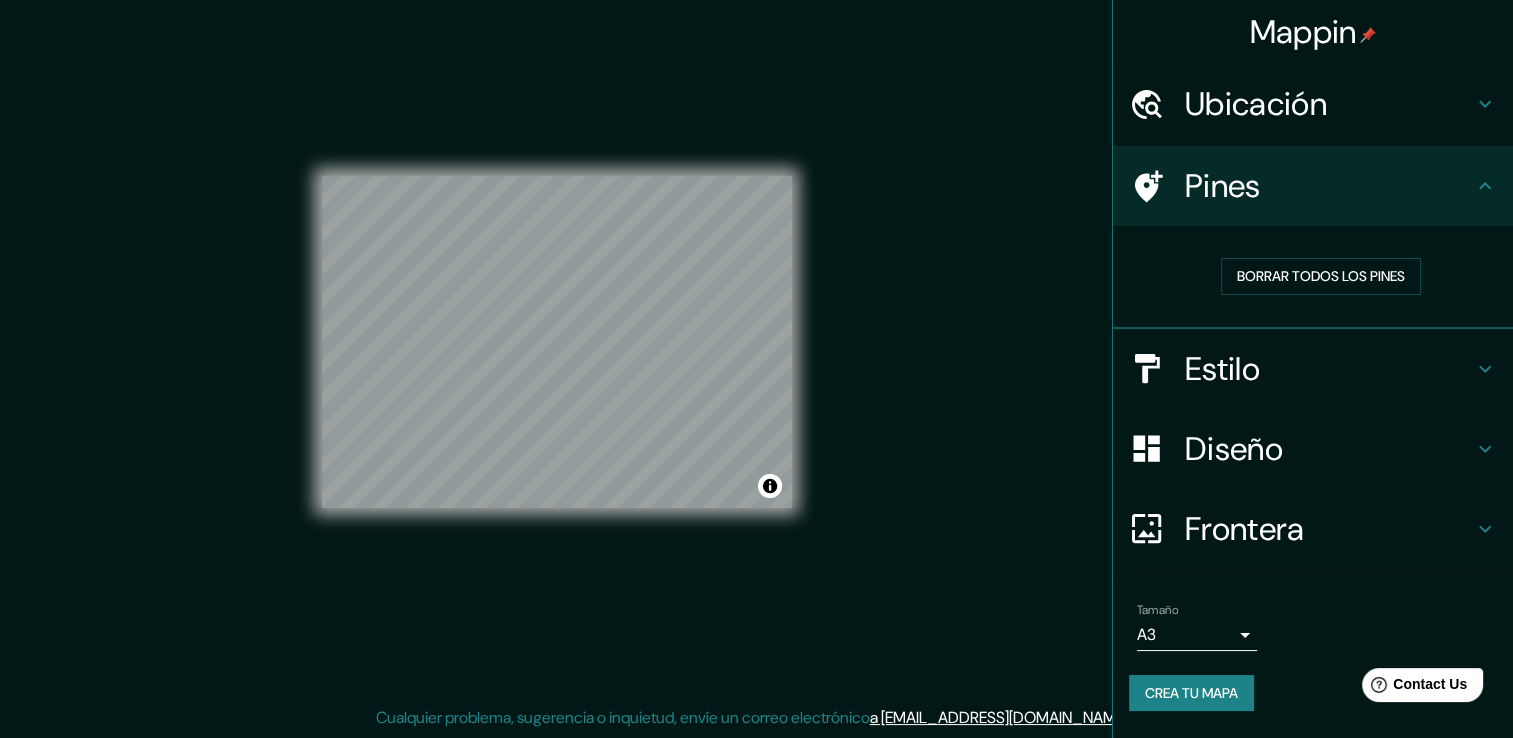 click on "Mappin Ubicación [PERSON_NAME], [GEOGRAPHIC_DATA], [GEOGRAPHIC_DATA] Pines Borrar todos los pines Estilo Diseño Frontera Elige un borde.  Sugerencia : puedes hacer que las capas del marco sean opacas para crear algunos efectos geniales. Ninguno Sencillo Transparente Capricho Tamaño A3 a4 Crea tu mapa © Mapbox   © OpenStreetMap   Improve this map Cualquier problema, sugerencia o inquietud, envíe un correo electrónico  a [EMAIL_ADDRESS][DOMAIN_NAME] . . ." at bounding box center [756, 358] 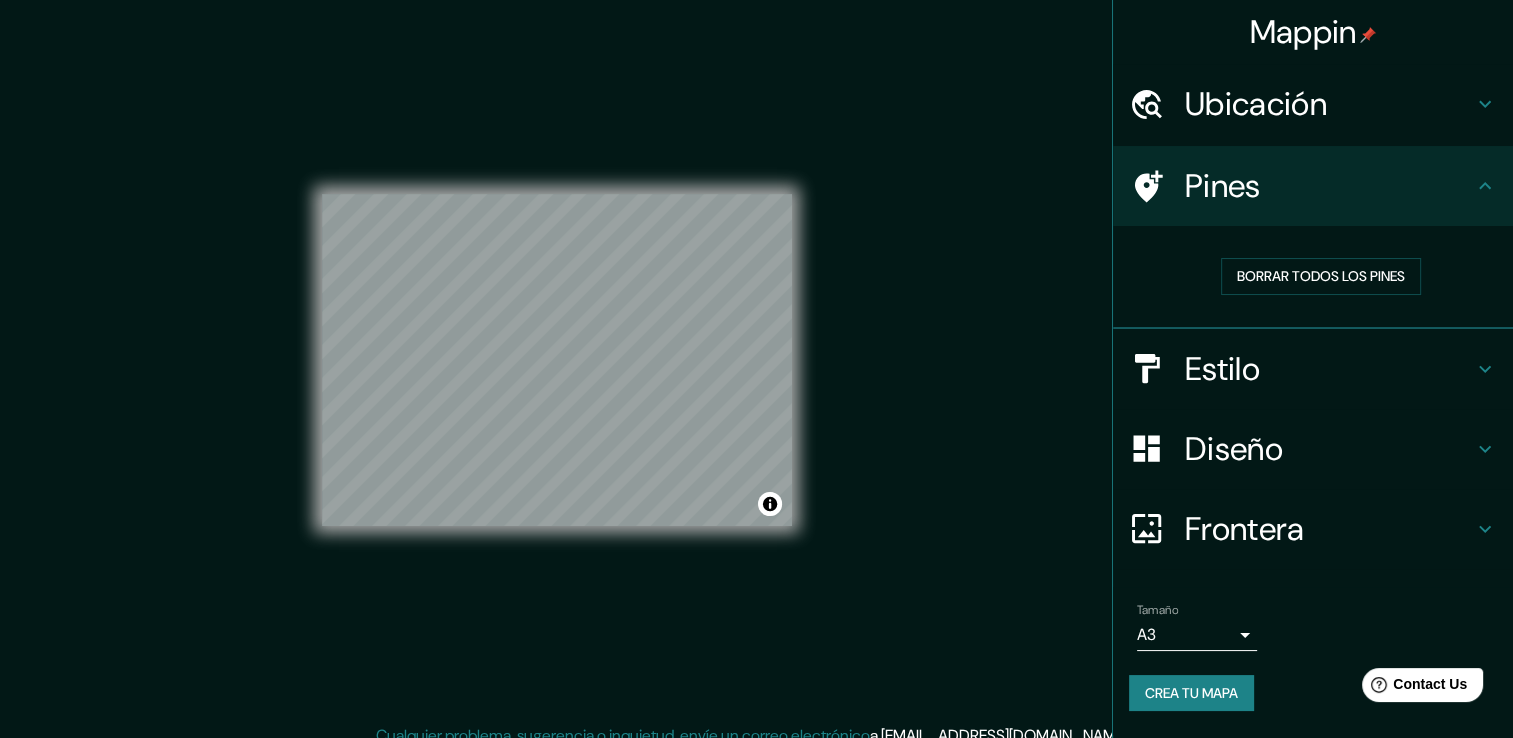 scroll, scrollTop: 0, scrollLeft: 0, axis: both 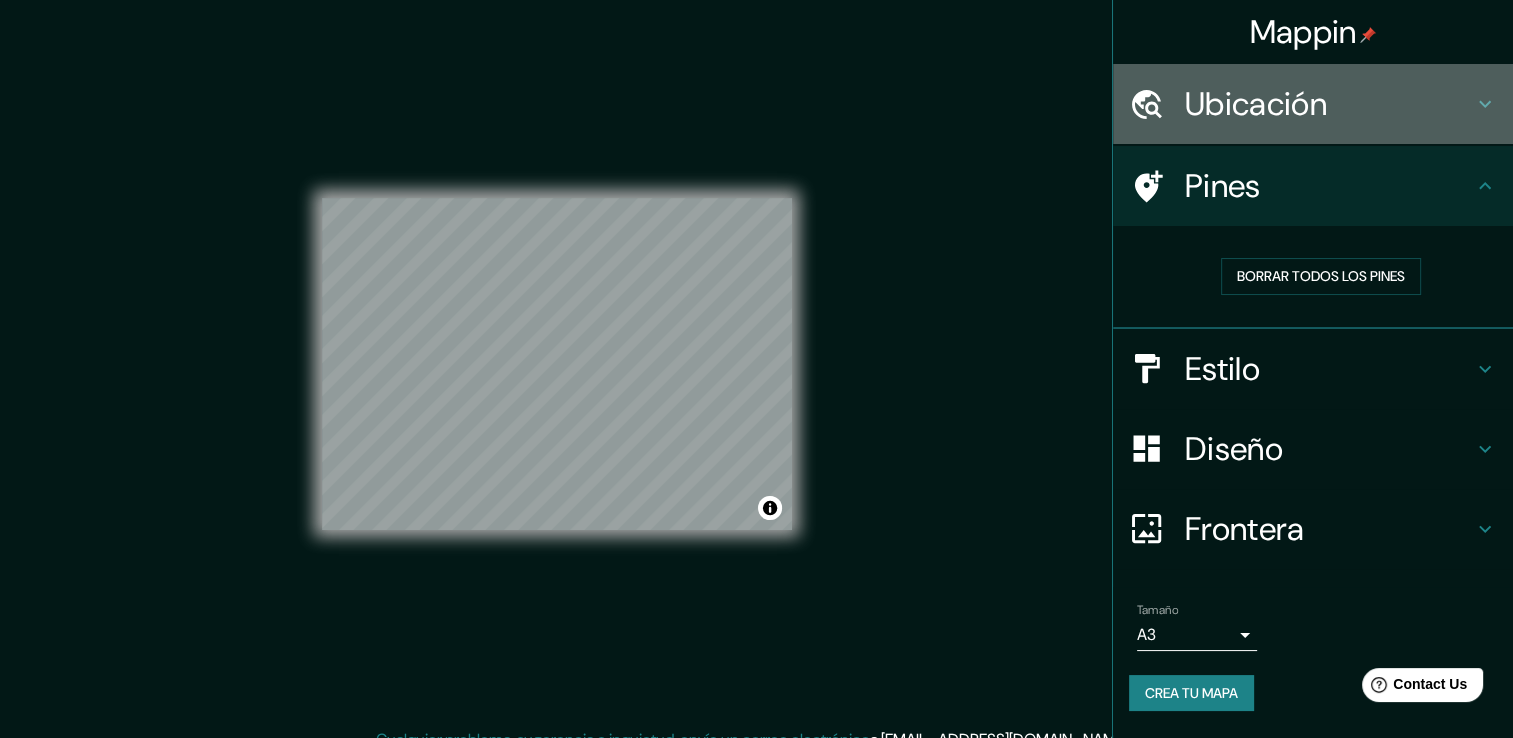 click 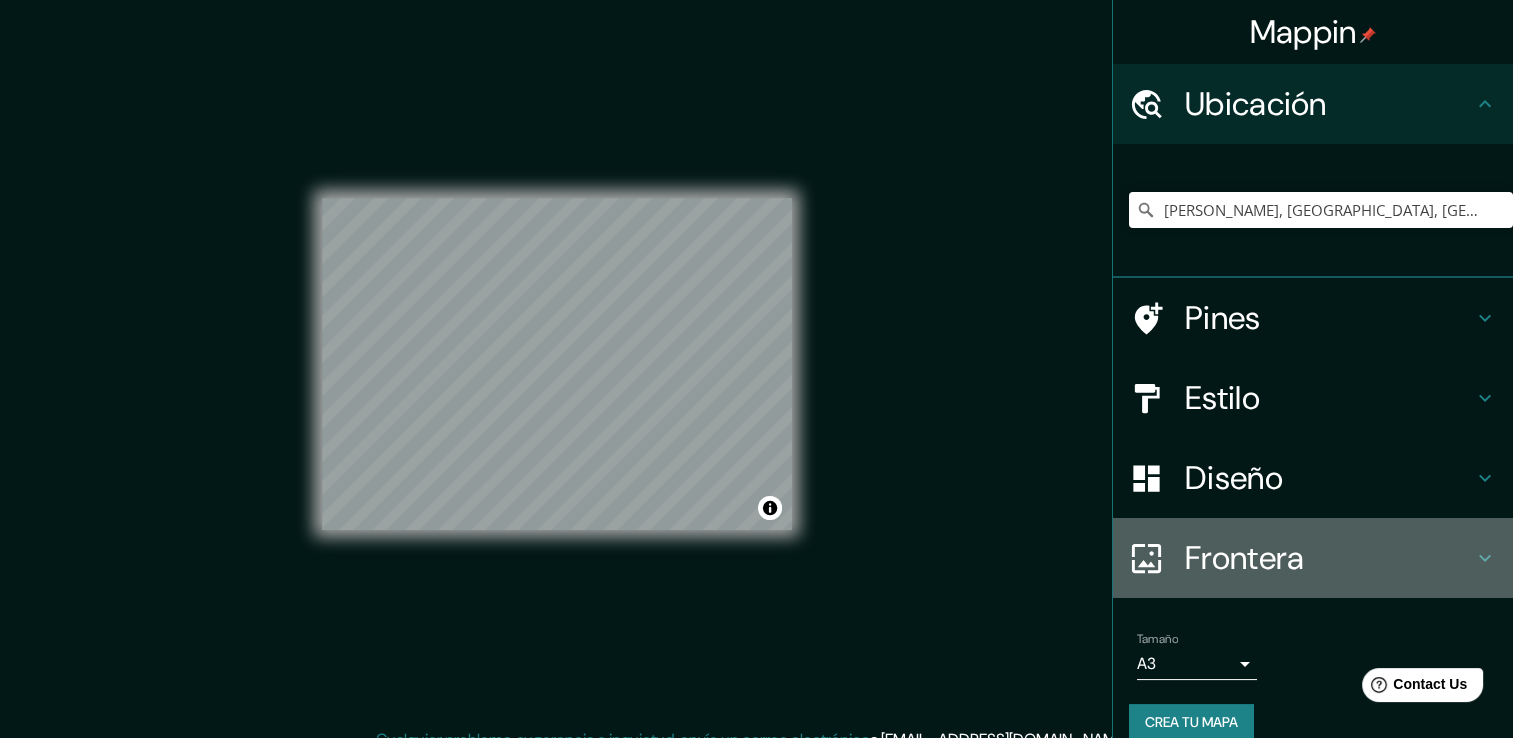 click on "Frontera" at bounding box center (1329, 558) 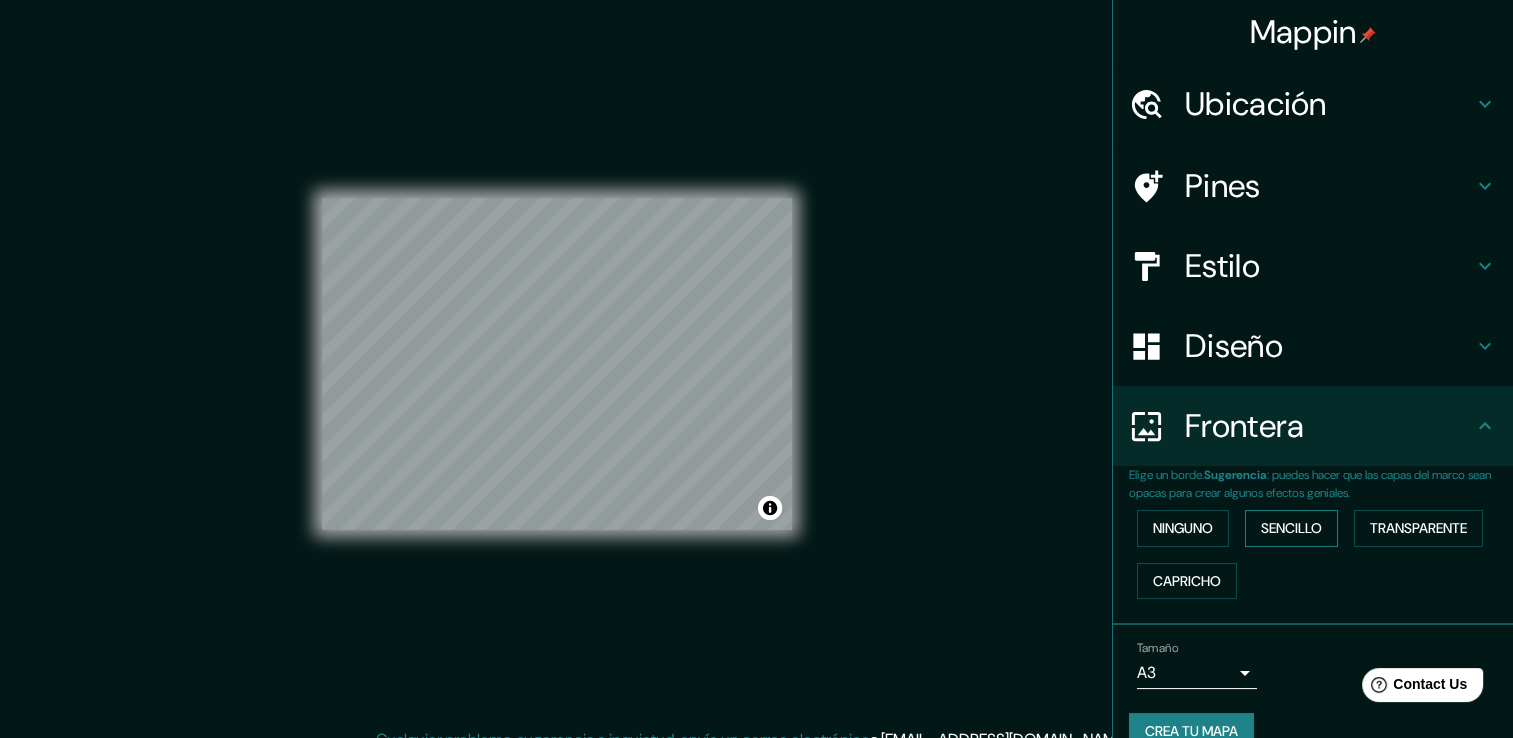 click on "Sencillo" at bounding box center (1291, 528) 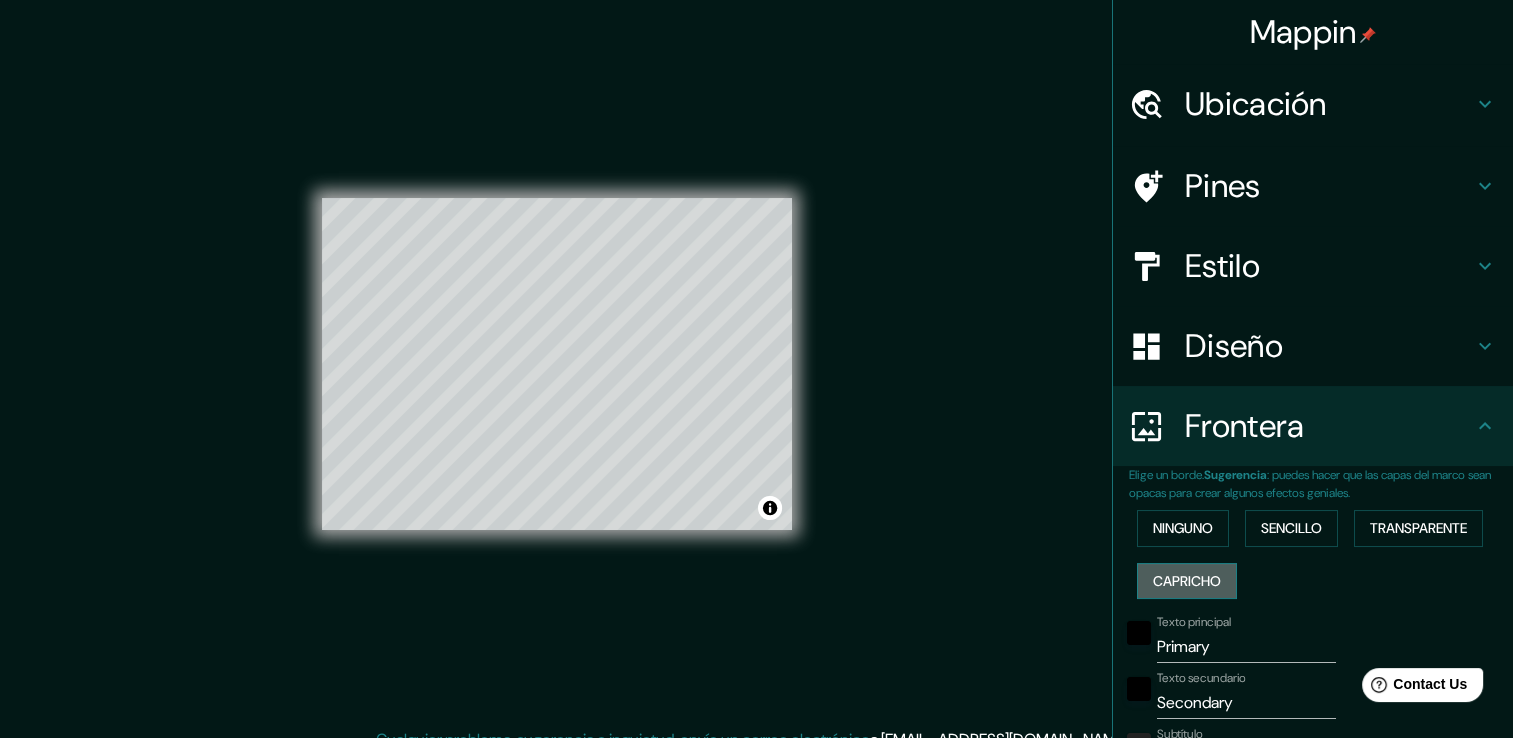 click on "Capricho" at bounding box center [1187, 581] 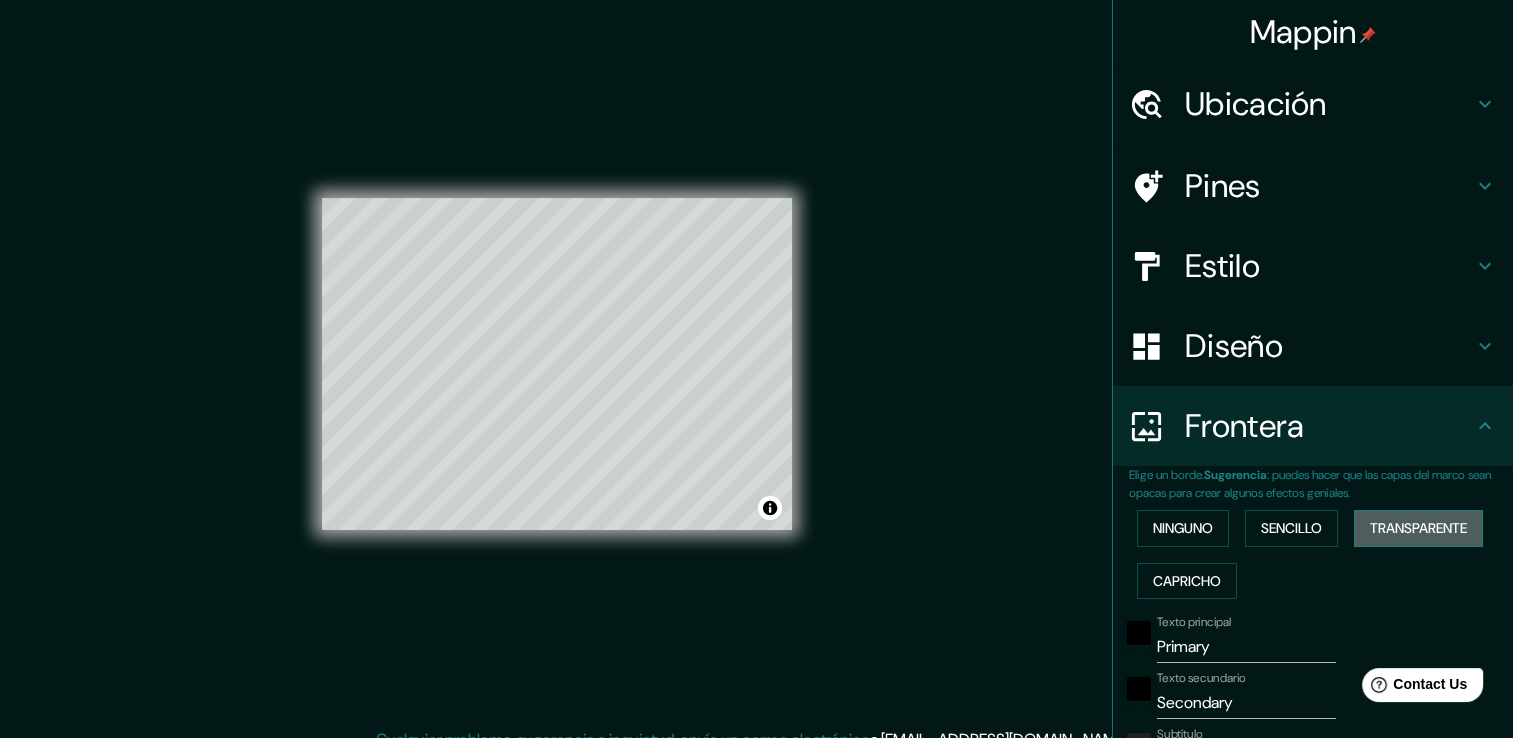 click on "Transparente" at bounding box center (1418, 528) 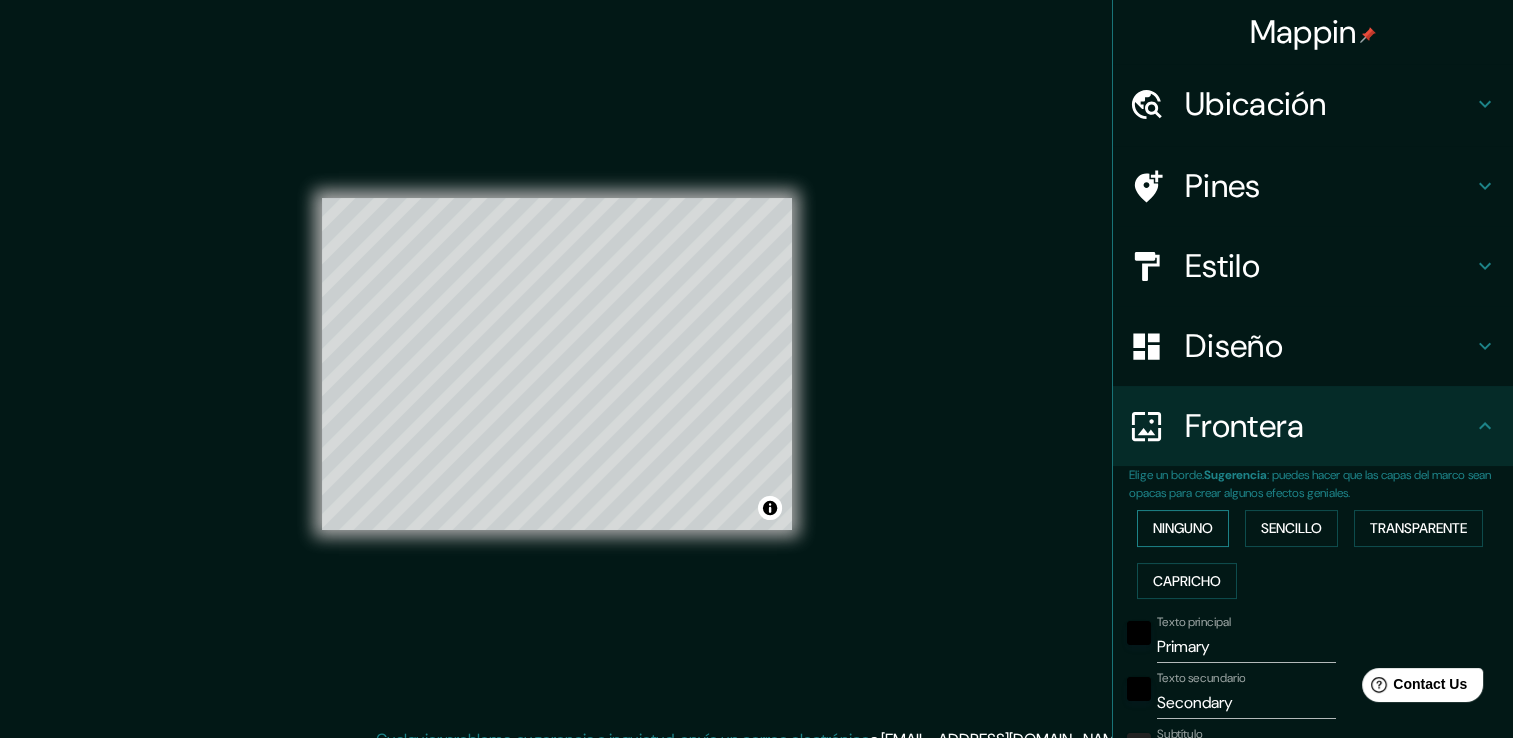 click on "Ninguno" at bounding box center [1183, 528] 